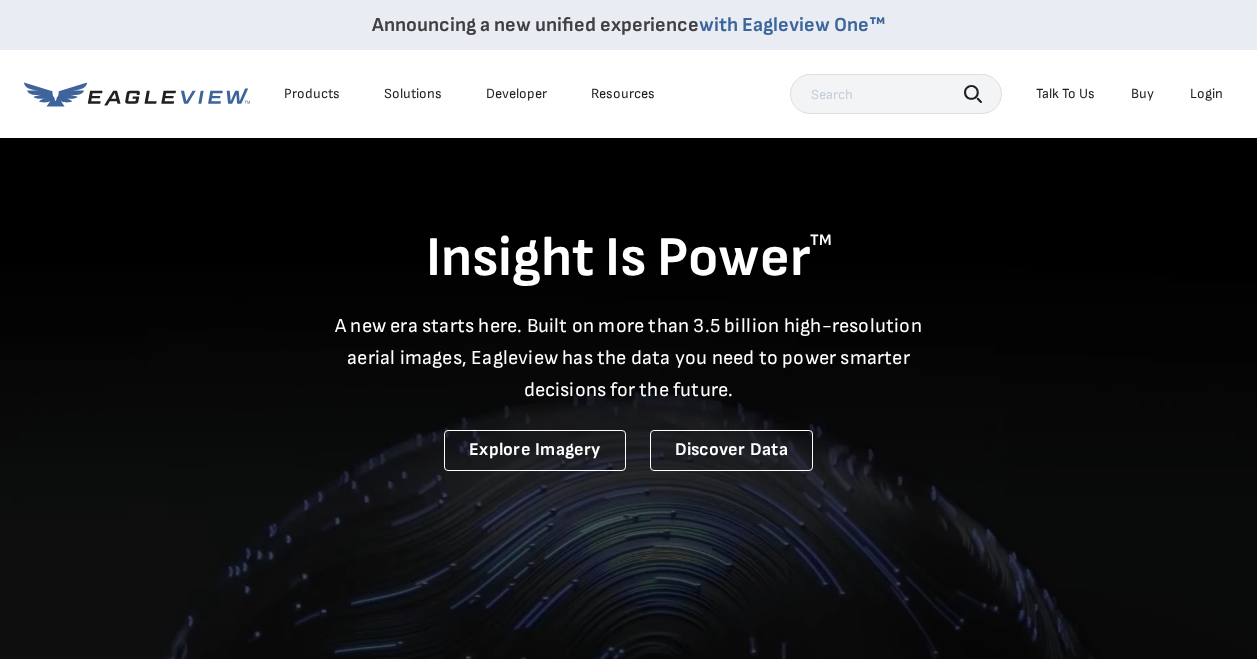 scroll, scrollTop: 0, scrollLeft: 0, axis: both 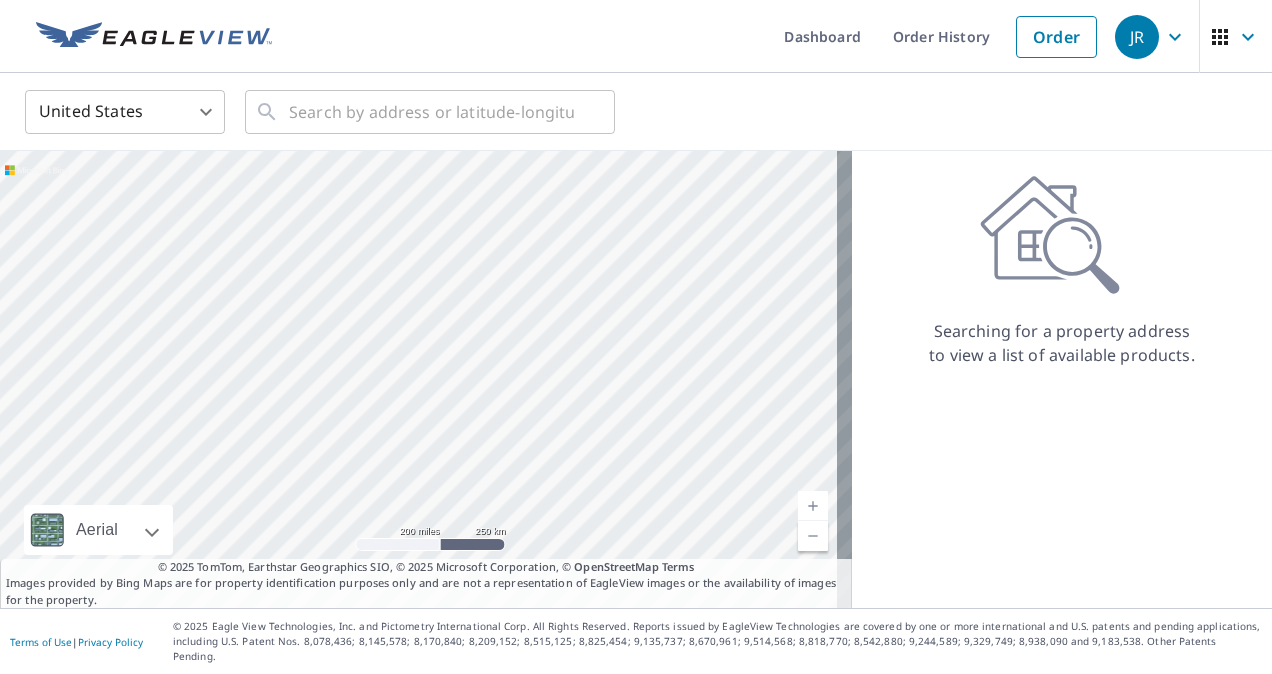 click on "Order History" at bounding box center (941, 36) 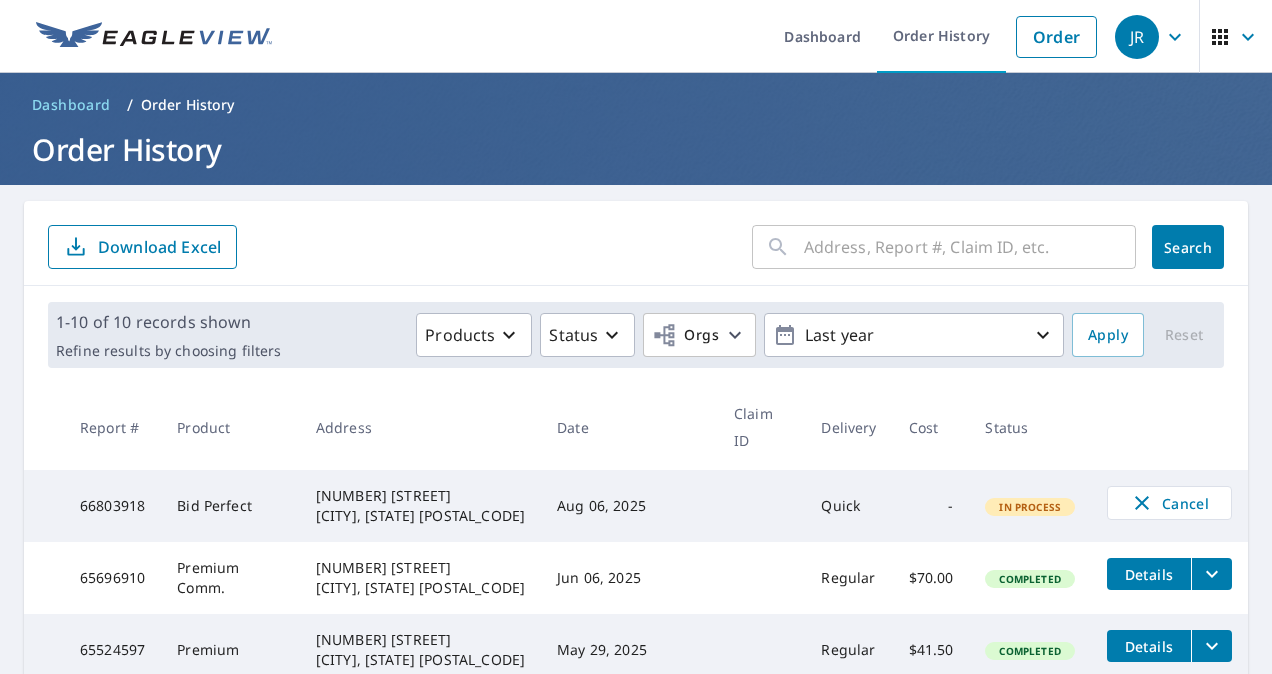 click on "​ Search Download Excel" at bounding box center (636, 247) 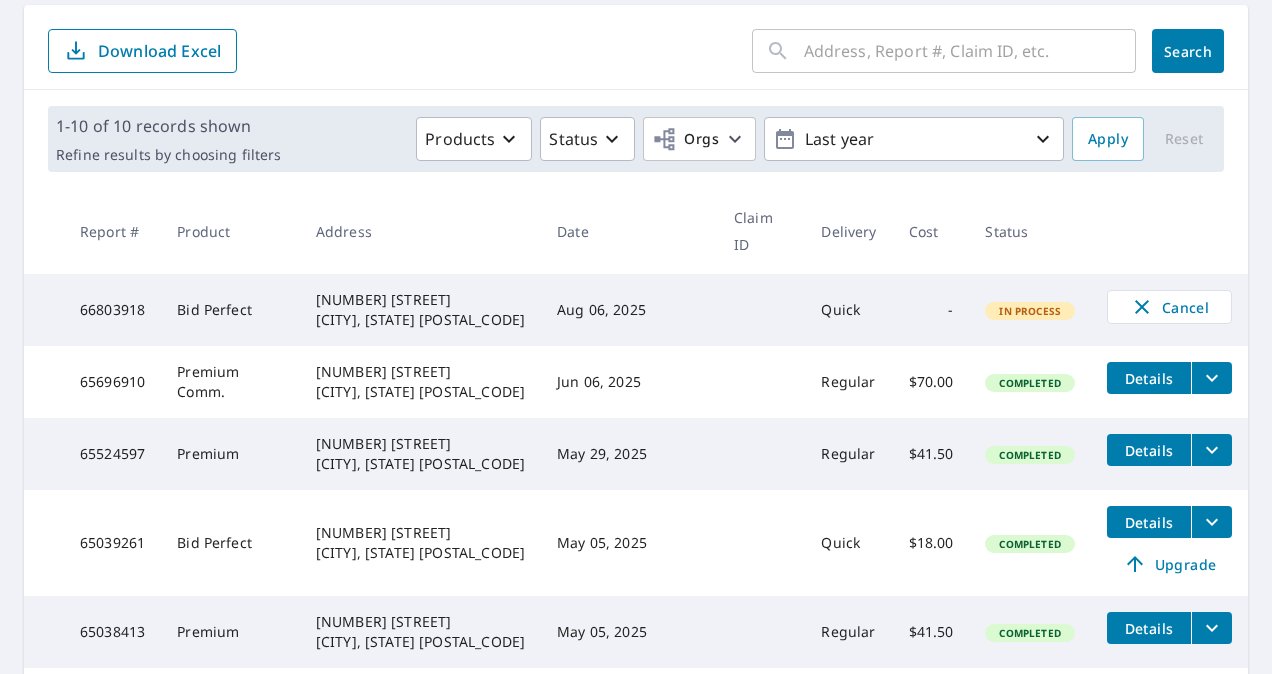 scroll, scrollTop: 0, scrollLeft: 0, axis: both 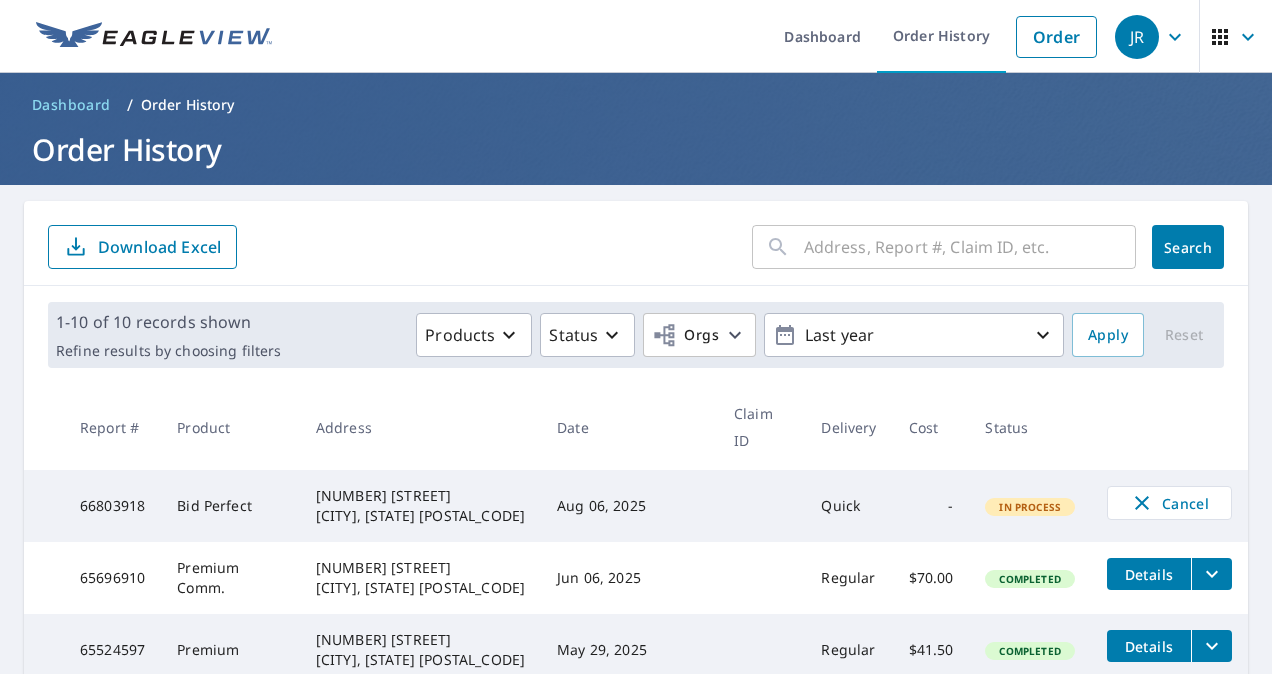 click on "1-10 of 10 records shown Refine results by choosing filters Products Status Orgs Last year Apply Reset" at bounding box center [636, 335] 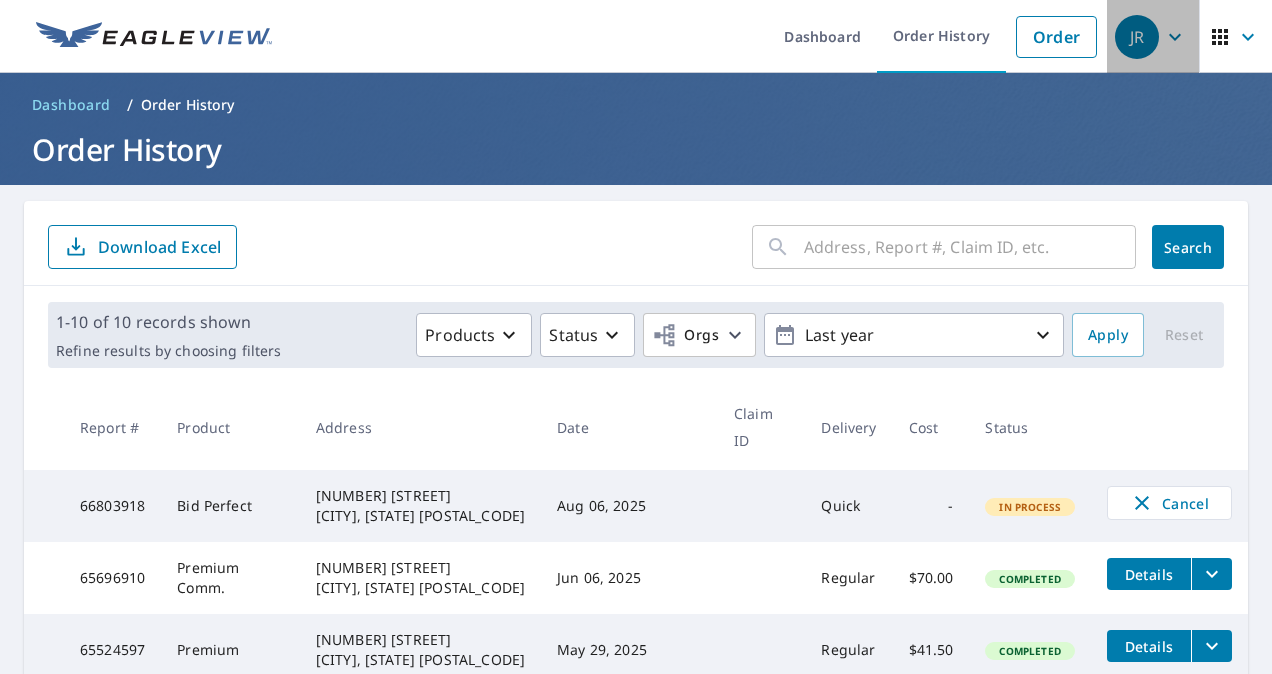 click 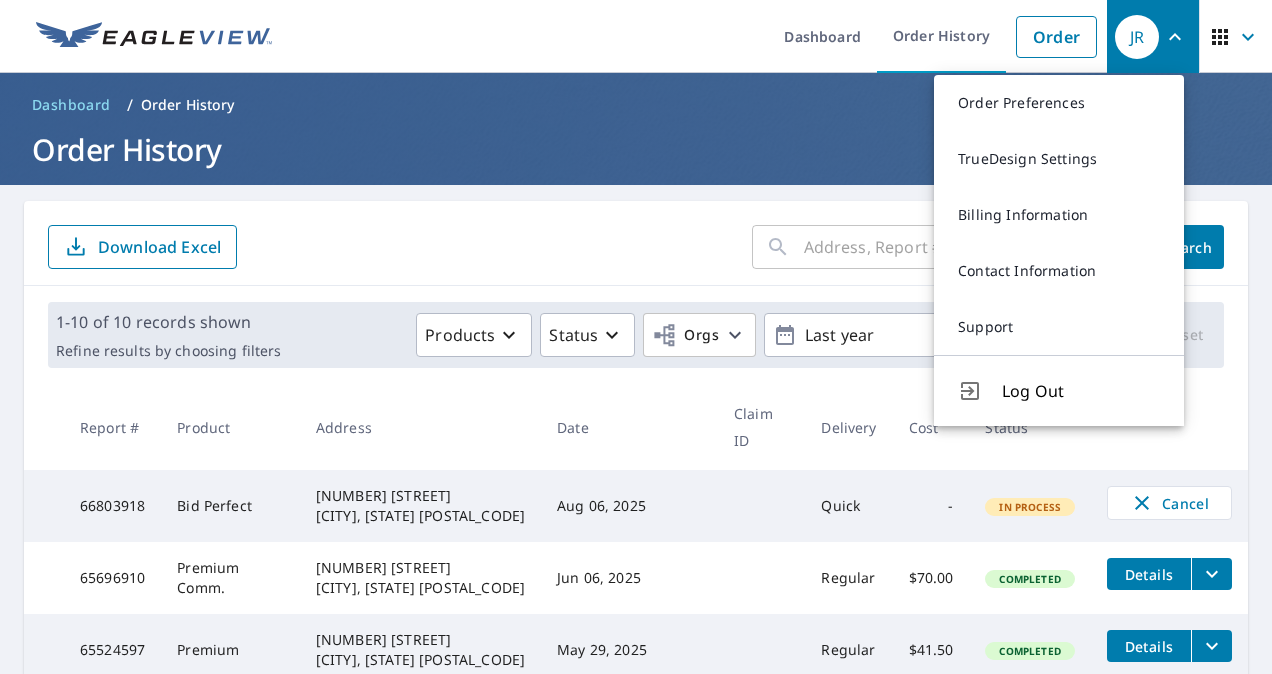 drag, startPoint x: 499, startPoint y: 248, endPoint x: 458, endPoint y: 244, distance: 41.19466 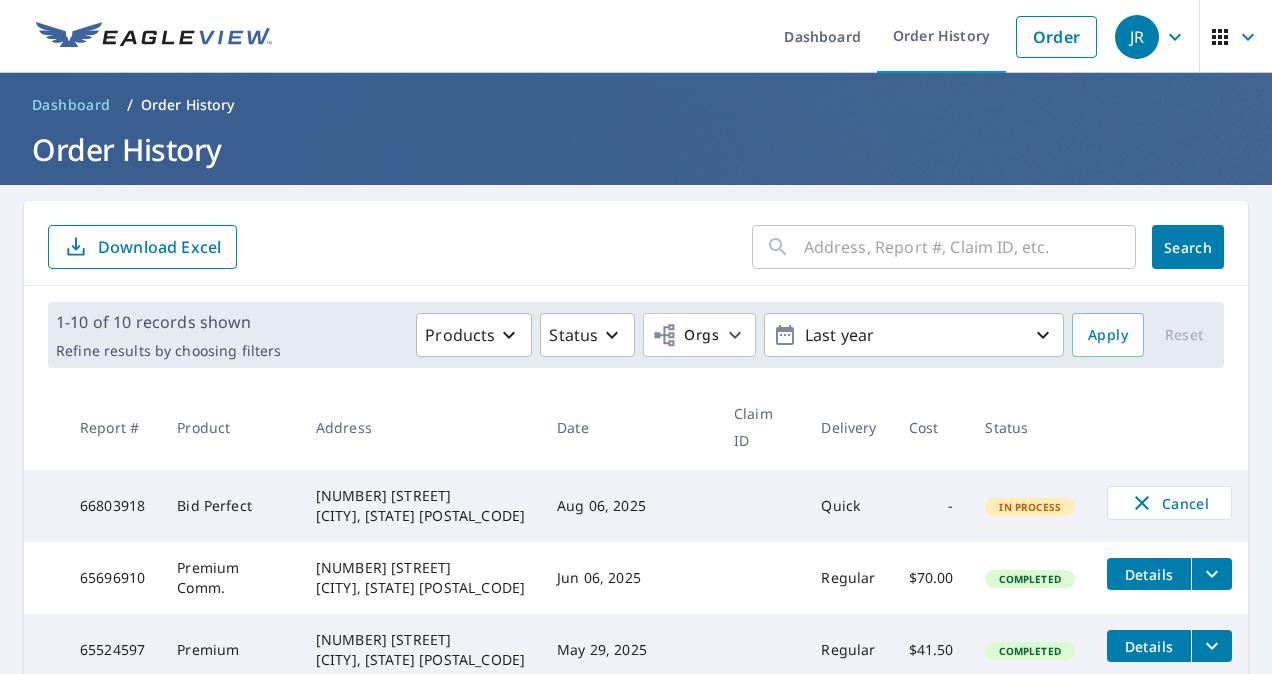 click on "Dashboard" at bounding box center (822, 36) 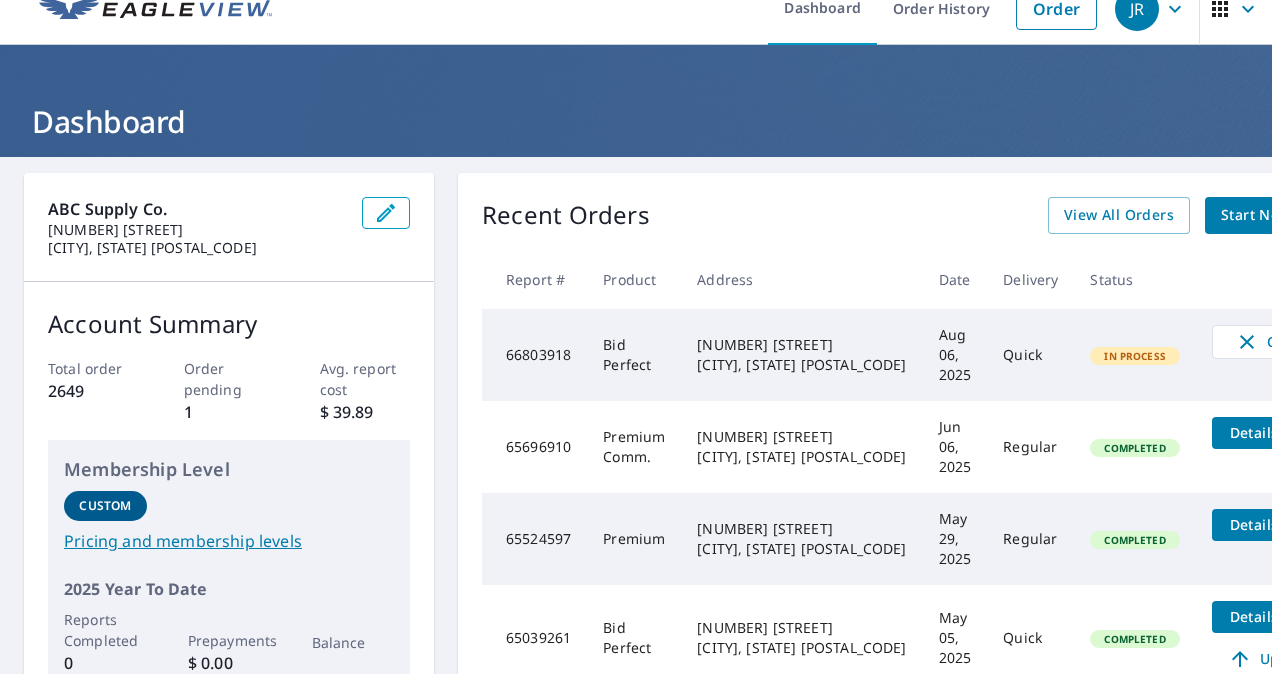 scroll, scrollTop: 0, scrollLeft: 0, axis: both 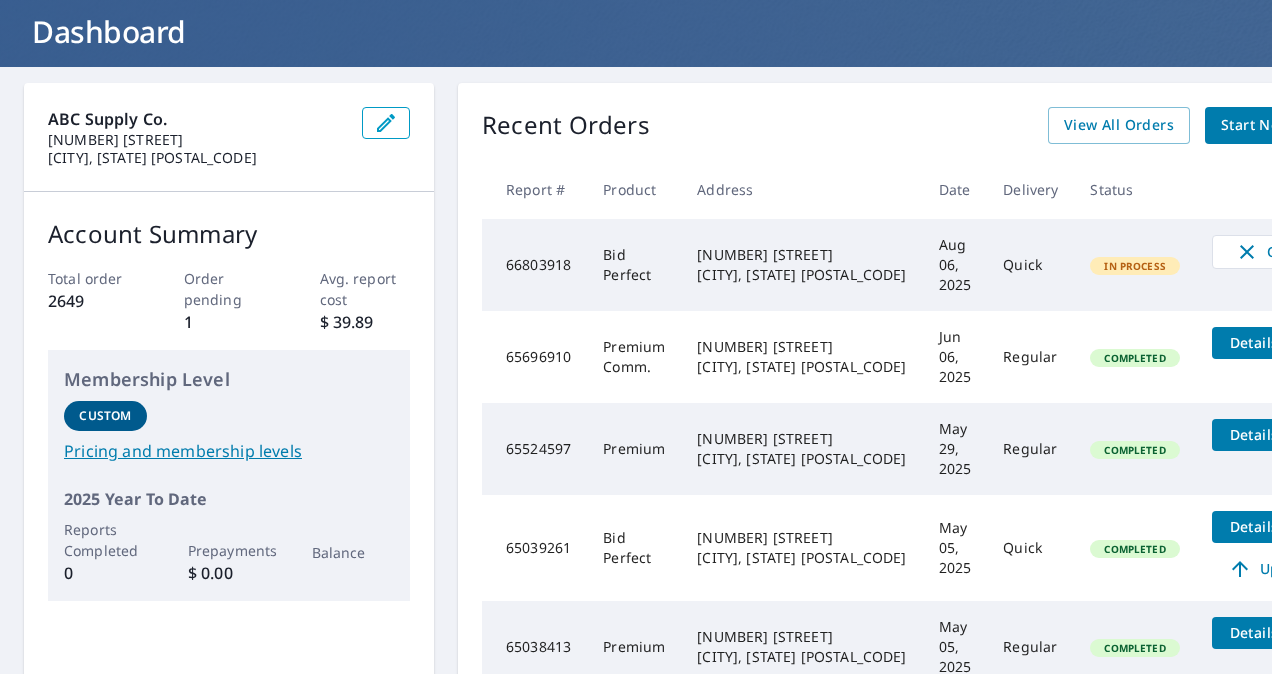 click on "[NUMBER] [STREET]
[CITY], [STATE] [ZIP]" at bounding box center (801, 265) 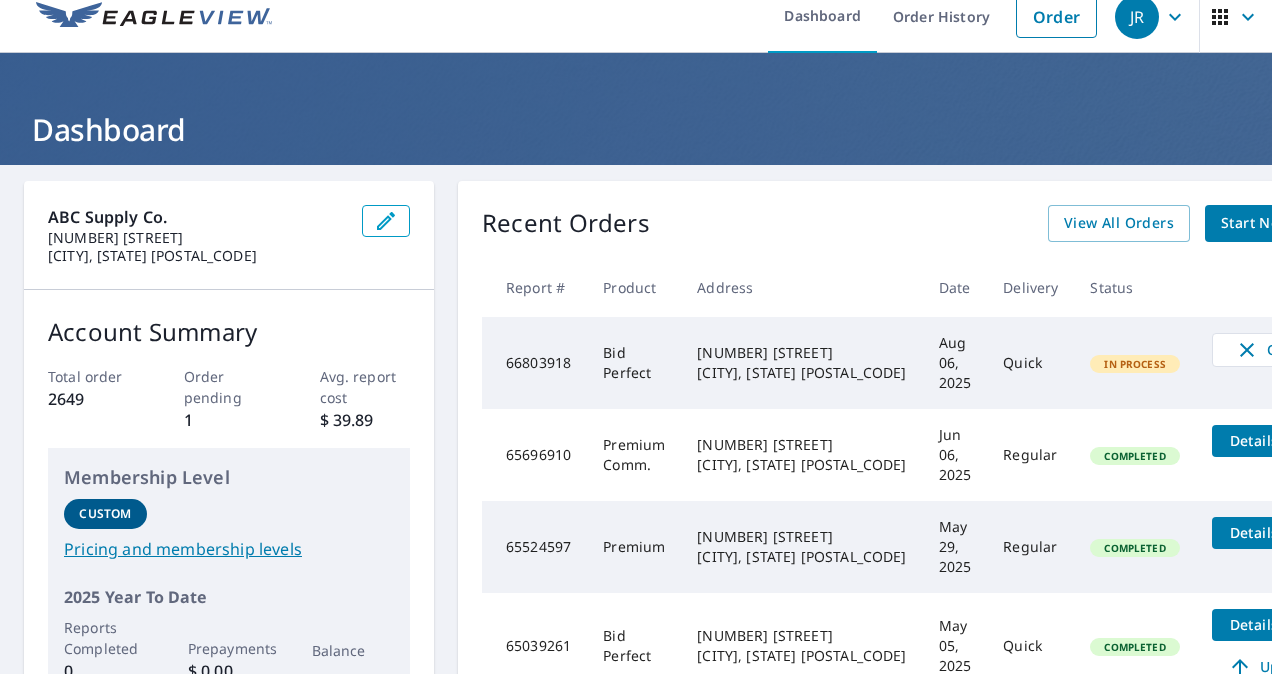 scroll, scrollTop: 0, scrollLeft: 0, axis: both 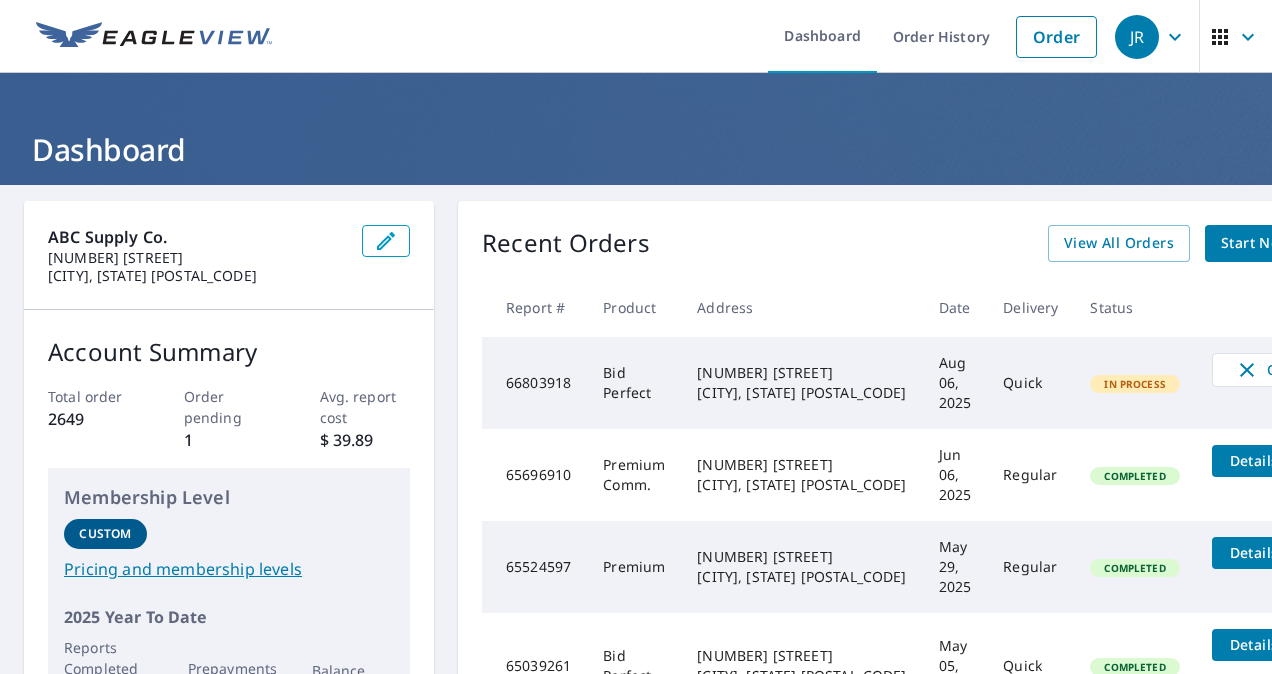 click on "Recent Orders View All Orders Start New Order Report # Product Address Date Delivery Status 66803918 Bid Perfect 1947 Mason Dixon Rd
Gettysburg, PA 17325 Aug 06, 2025 Quick In Process Cancel 65696910 Premium Comm. 186 Walnut Street Brg
Harrisburg, PA 17101 Jun 06, 2025 Regular Completed Details 65524597 Premium 1204 N 14th St
Harrisburg, PA 17103 May 29, 2025 Regular Completed Details 65039261 Bid Perfect 548 Princeton Rd
Harrisburg, PA 17111 May 05, 2025 Quick Completed Details Upgrade 65038413 Premium 73 Oak Ln
Hershey, PA 17033 May 05, 2025 Regular Completed Details" at bounding box center [917, 518] 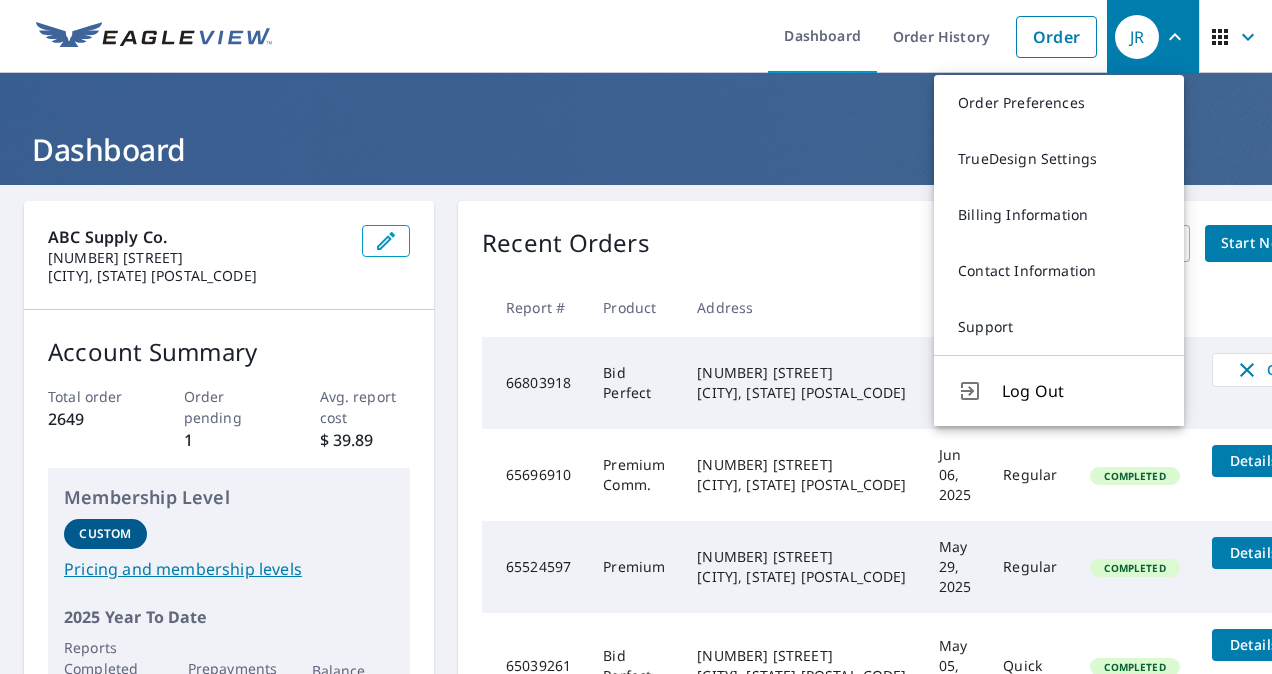 click 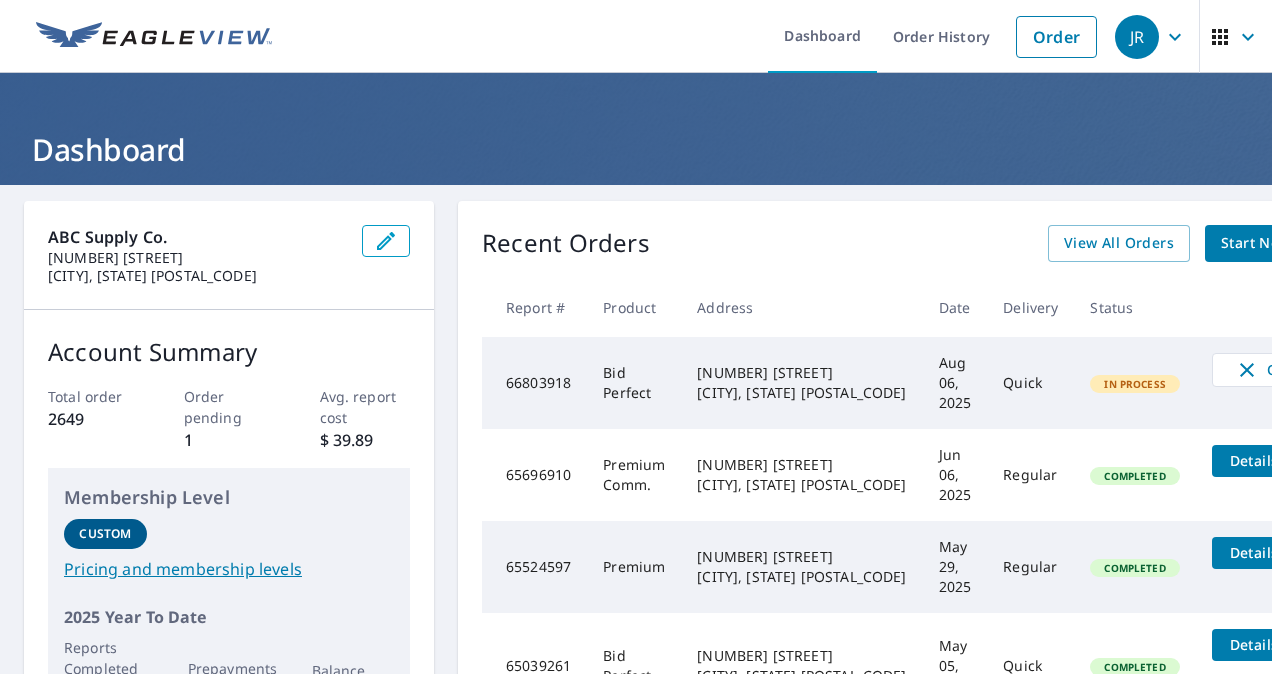 click on "JR" at bounding box center [1137, 37] 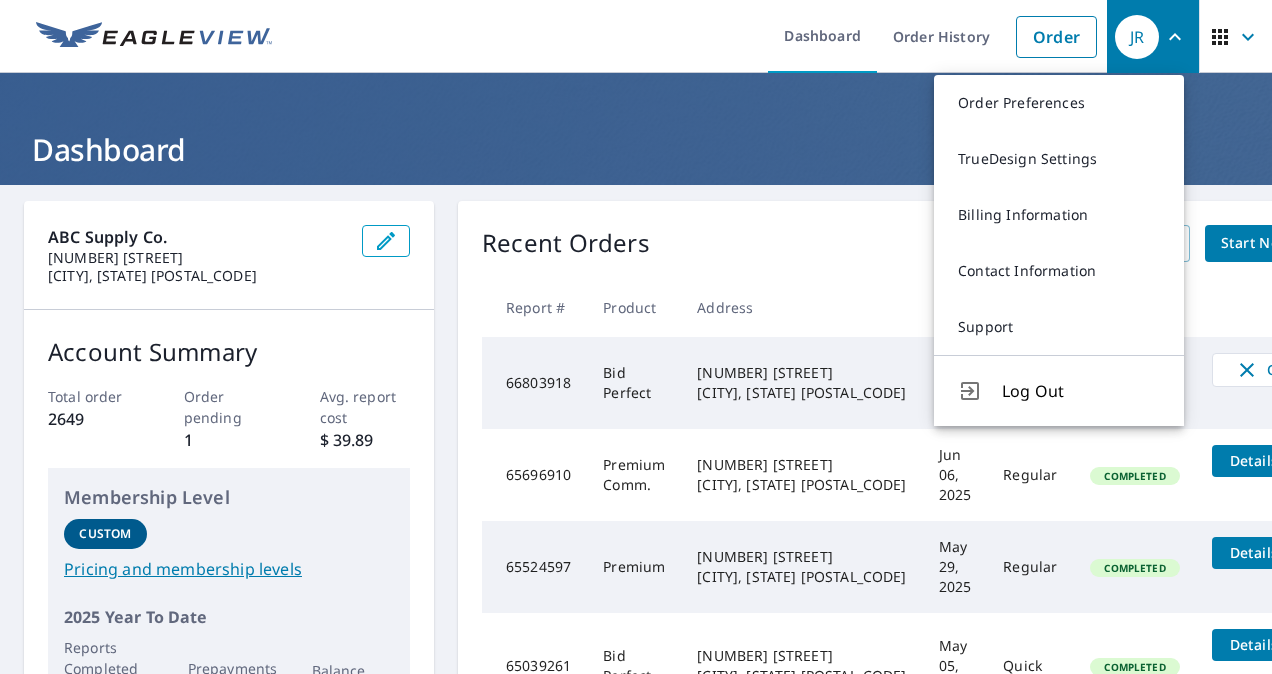click at bounding box center [1236, 37] 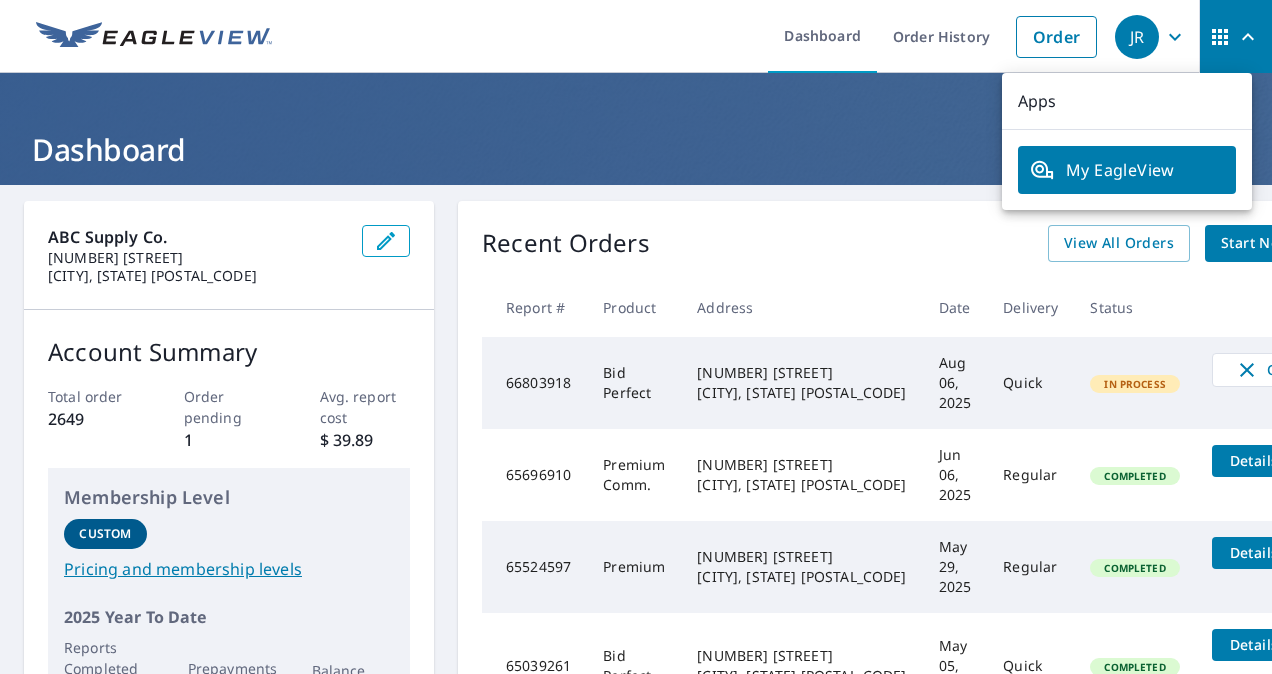 click on "My EagleView" at bounding box center (1127, 170) 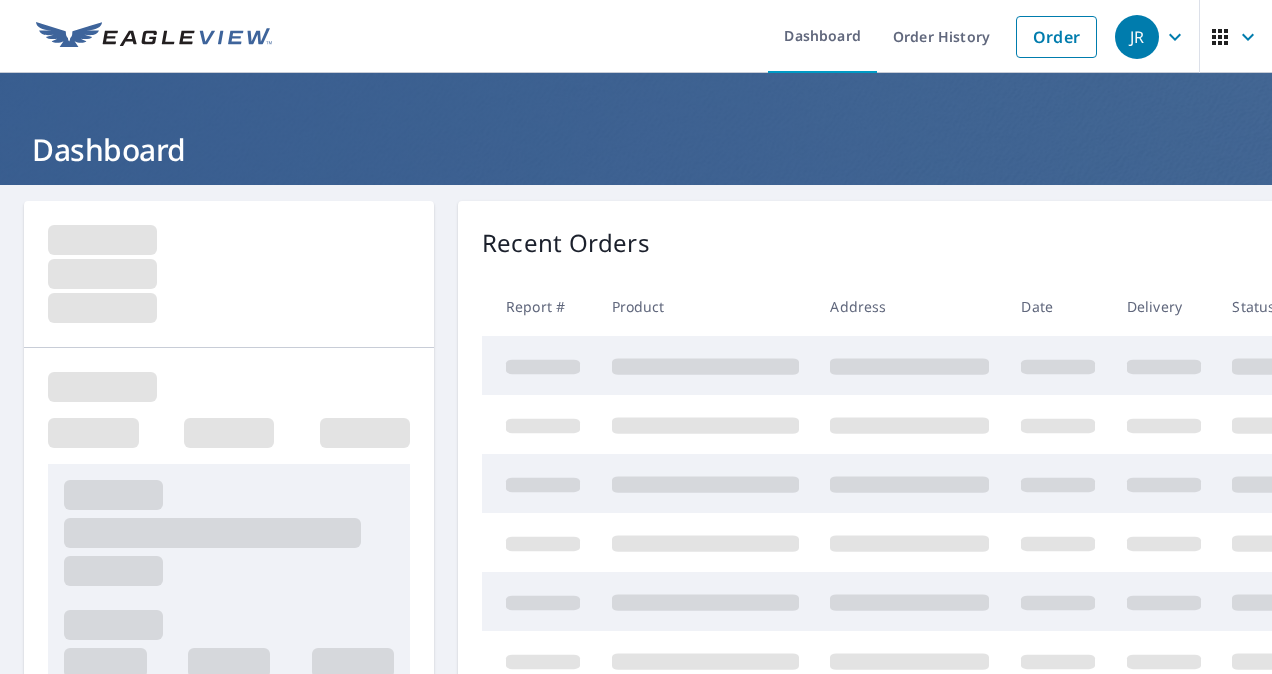 scroll, scrollTop: 0, scrollLeft: 0, axis: both 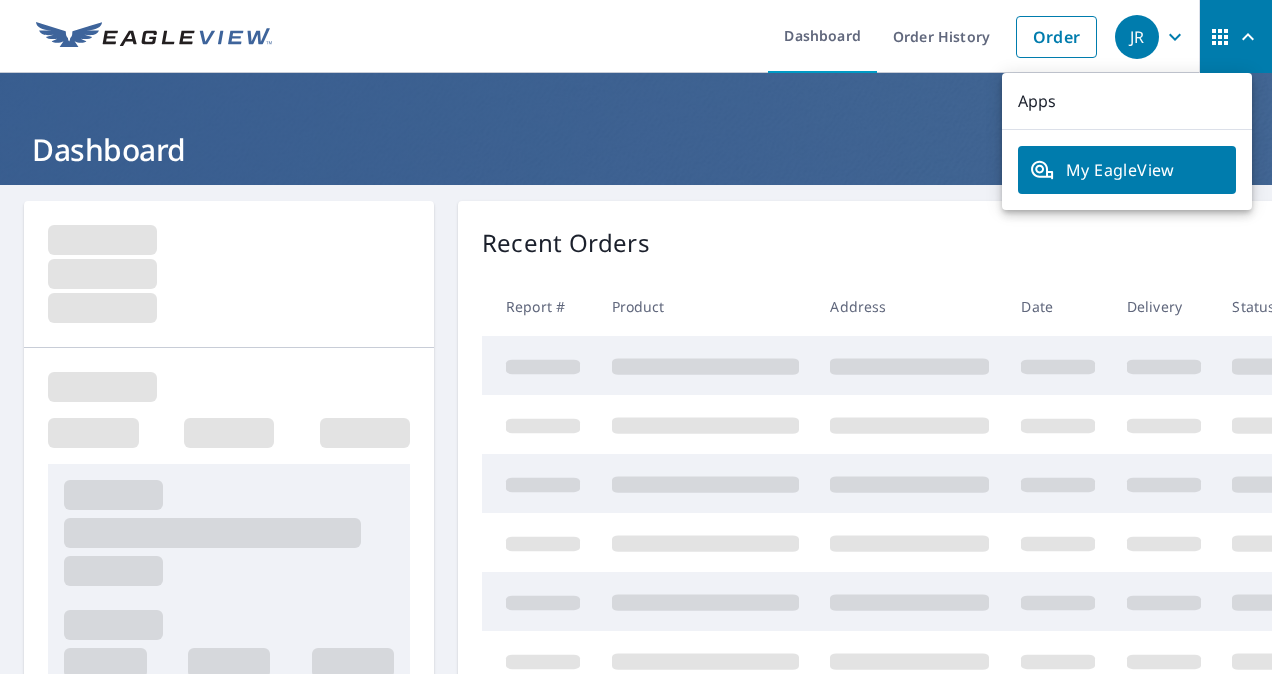 click on "Dashboard Order History Order" at bounding box center (695, 36) 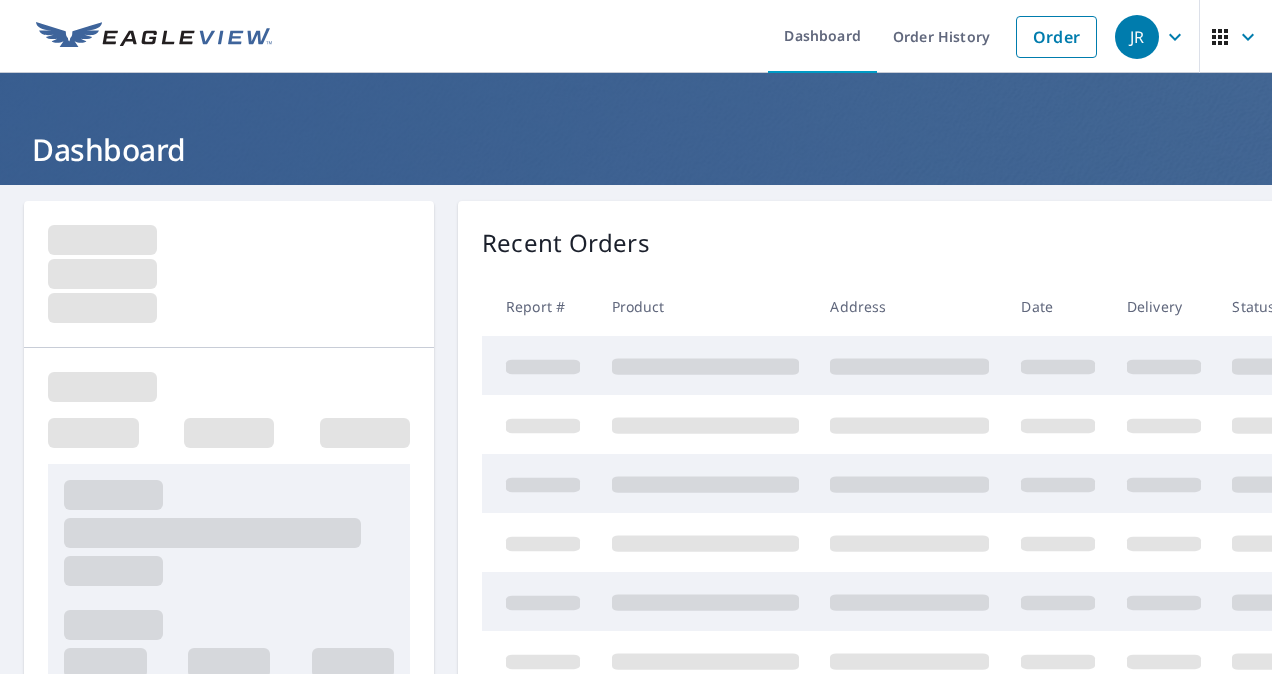 scroll, scrollTop: 0, scrollLeft: 0, axis: both 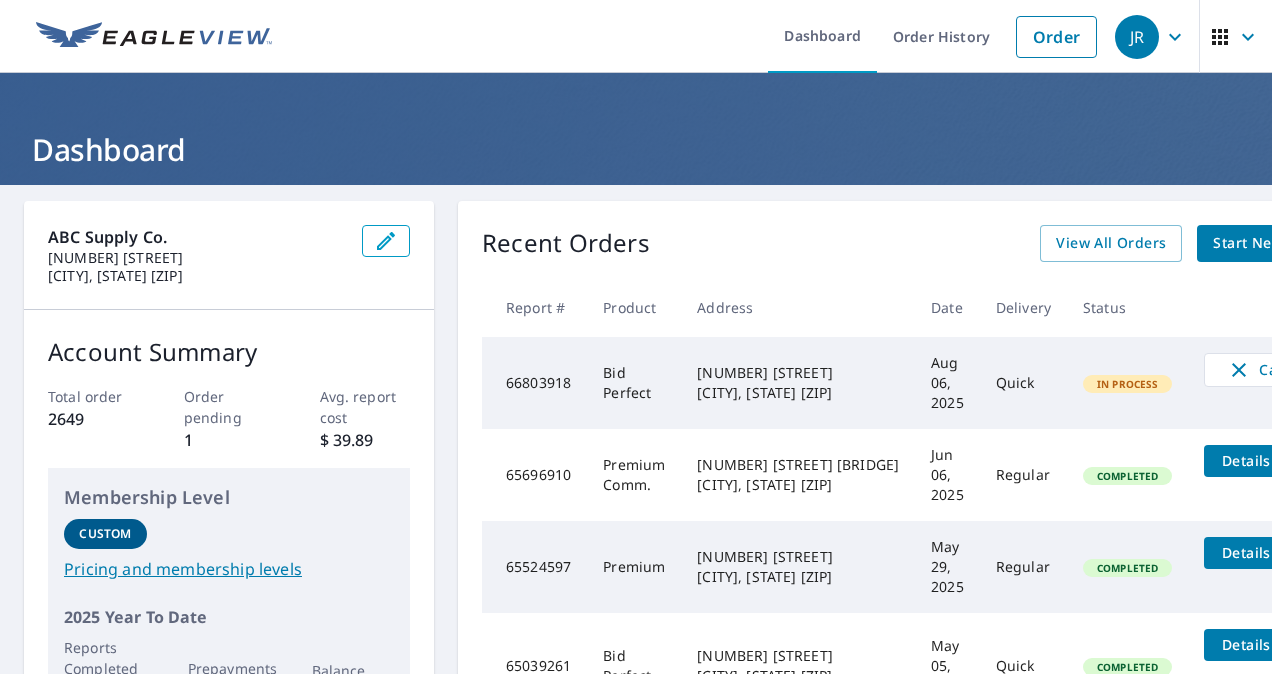 click on "Recent Orders View All Orders Start New Order" at bounding box center [913, 243] 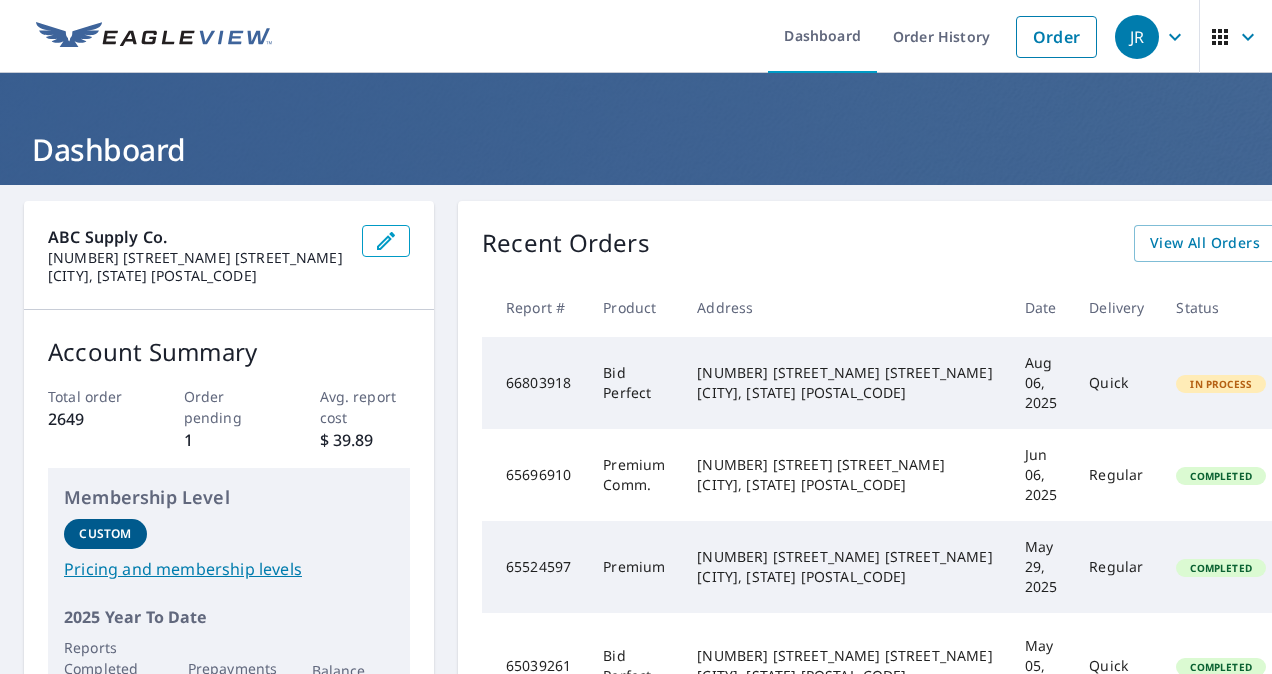 scroll, scrollTop: 0, scrollLeft: 0, axis: both 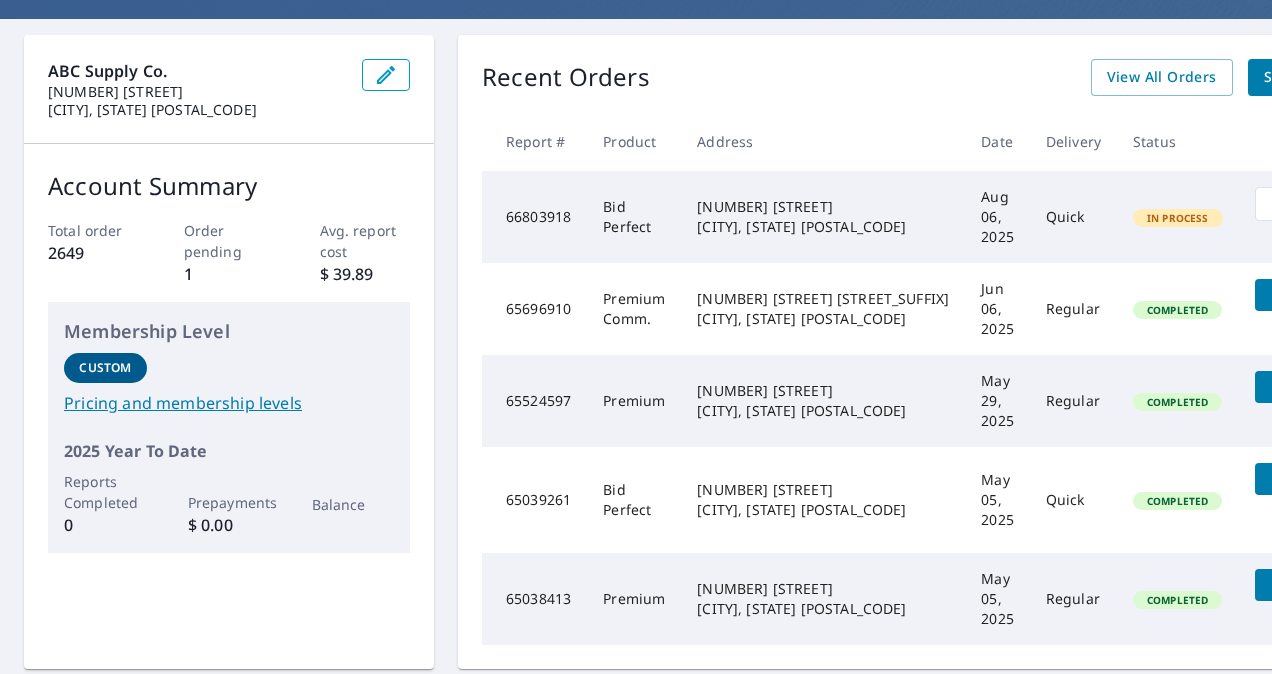 click on "Quick" at bounding box center (1073, 217) 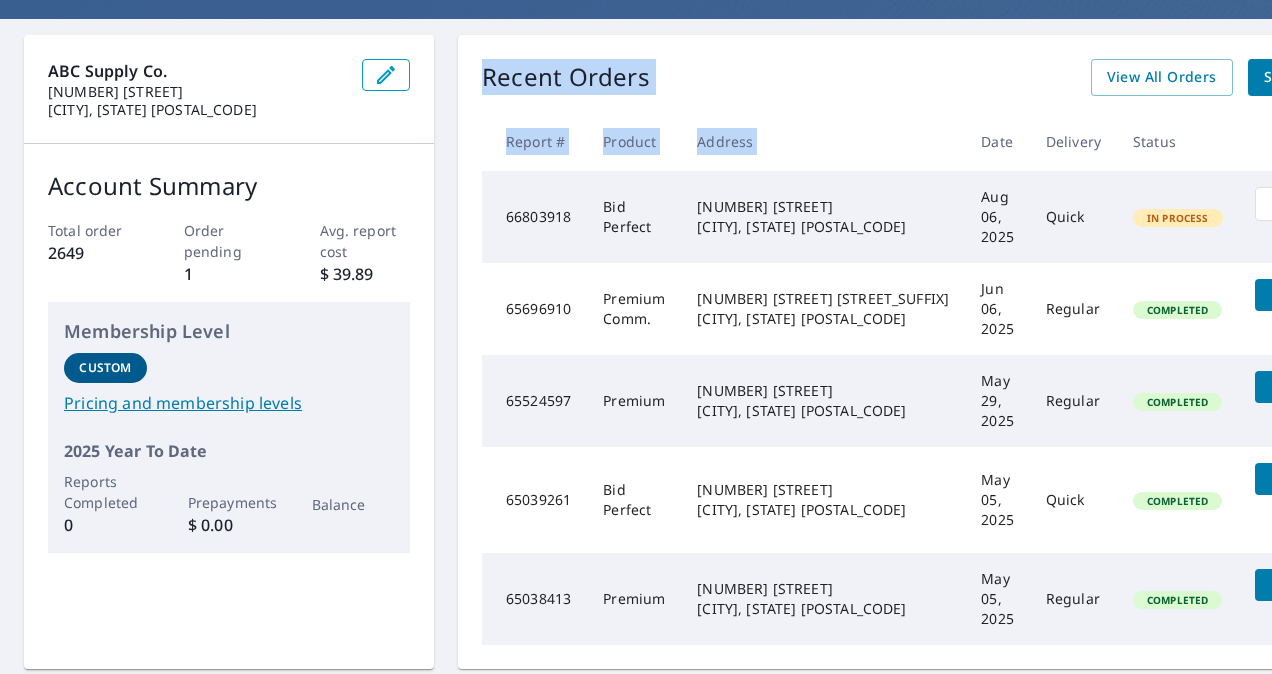 click on "Recent Orders View All Orders Start New Order Report # Product Address Date Delivery Status 66803918 Bid Perfect [NUMBER] [STREET]
[CITY], [STATE] [POSTAL_CODE] Aug 06, 2025 Quick In Process Cancel 65696910 Premium Comm. [NUMBER] [STREET] [STREET_SUFFIX]
[CITY], [STATE] [POSTAL_CODE] Jun 06, 2025 Regular Completed Details 65524597 Premium [NUMBER] [STREET]
[CITY], [STATE] [POSTAL_CODE] May 29, 2025 Regular Completed Details 65039261 Bid Perfect [NUMBER] [STREET]
[CITY], [STATE] [POSTAL_CODE] May 05, 2025 Quick Completed Details Upgrade 65038413 Premium [NUMBER] [STREET]
[CITY], [STATE] [POSTAL_CODE] May 05, 2025 Regular Completed Details" at bounding box center (939, 352) 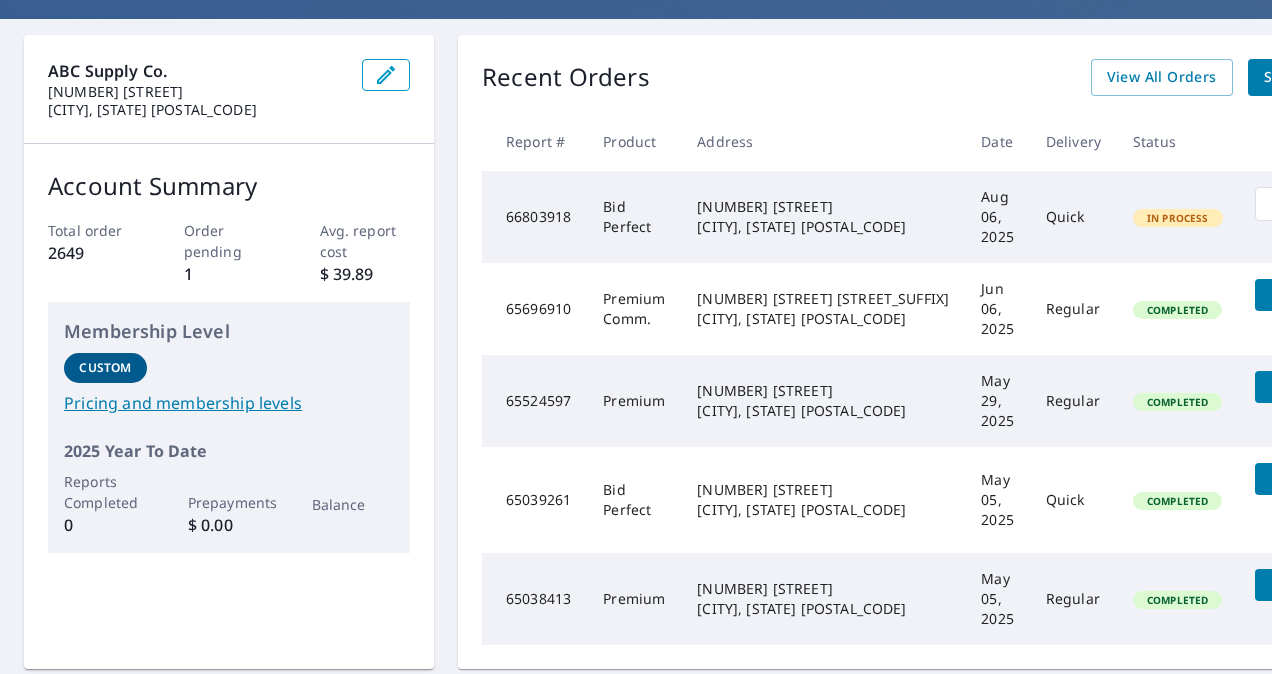 click on "Recent Orders View All Orders Start New Order Report # Product Address Date Delivery Status 66803918 Bid Perfect [NUMBER] [STREET]
[CITY], [STATE] [POSTAL_CODE] Aug 06, 2025 Quick In Process Cancel 65696910 Premium Comm. [NUMBER] [STREET] [STREET_SUFFIX]
[CITY], [STATE] [POSTAL_CODE] Jun 06, 2025 Regular Completed Details 65524597 Premium [NUMBER] [STREET]
[CITY], [STATE] [POSTAL_CODE] May 29, 2025 Regular Completed Details 65039261 Bid Perfect [NUMBER] [STREET]
[CITY], [STATE] [POSTAL_CODE] May 05, 2025 Quick Completed Details Upgrade 65038413 Premium [NUMBER] [STREET]
[CITY], [STATE] [POSTAL_CODE] May 05, 2025 Regular Completed Details" at bounding box center [939, 352] 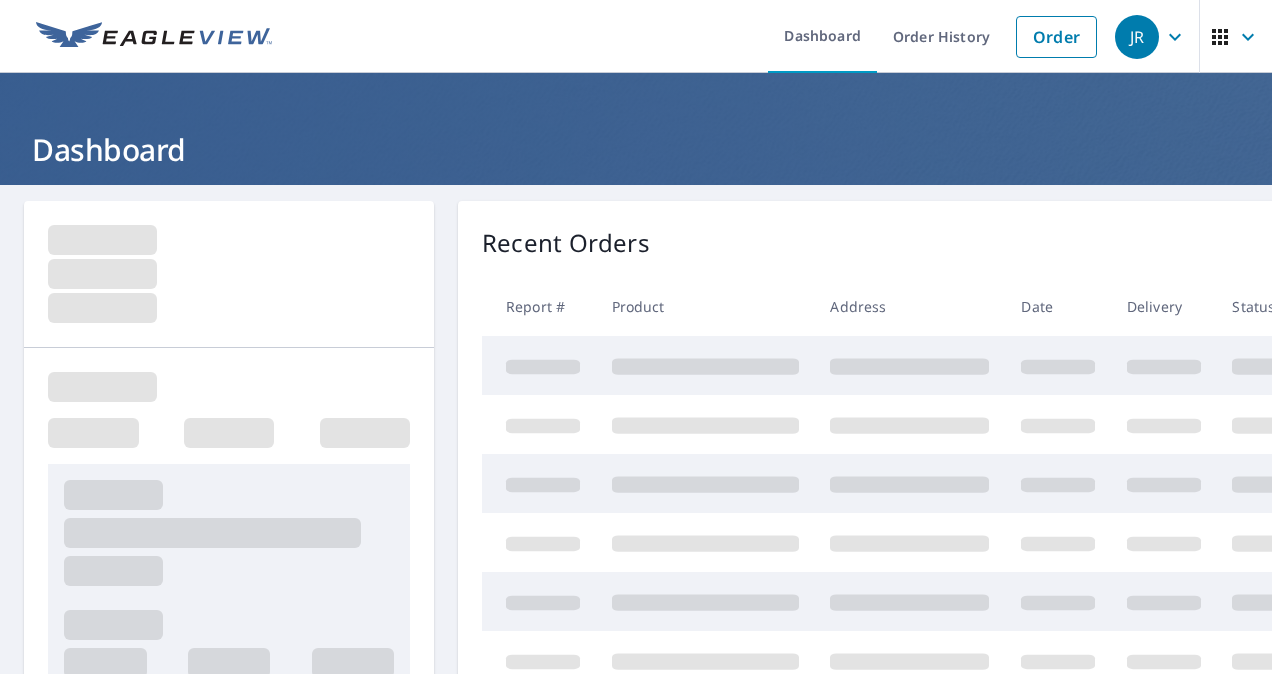 scroll, scrollTop: 0, scrollLeft: 0, axis: both 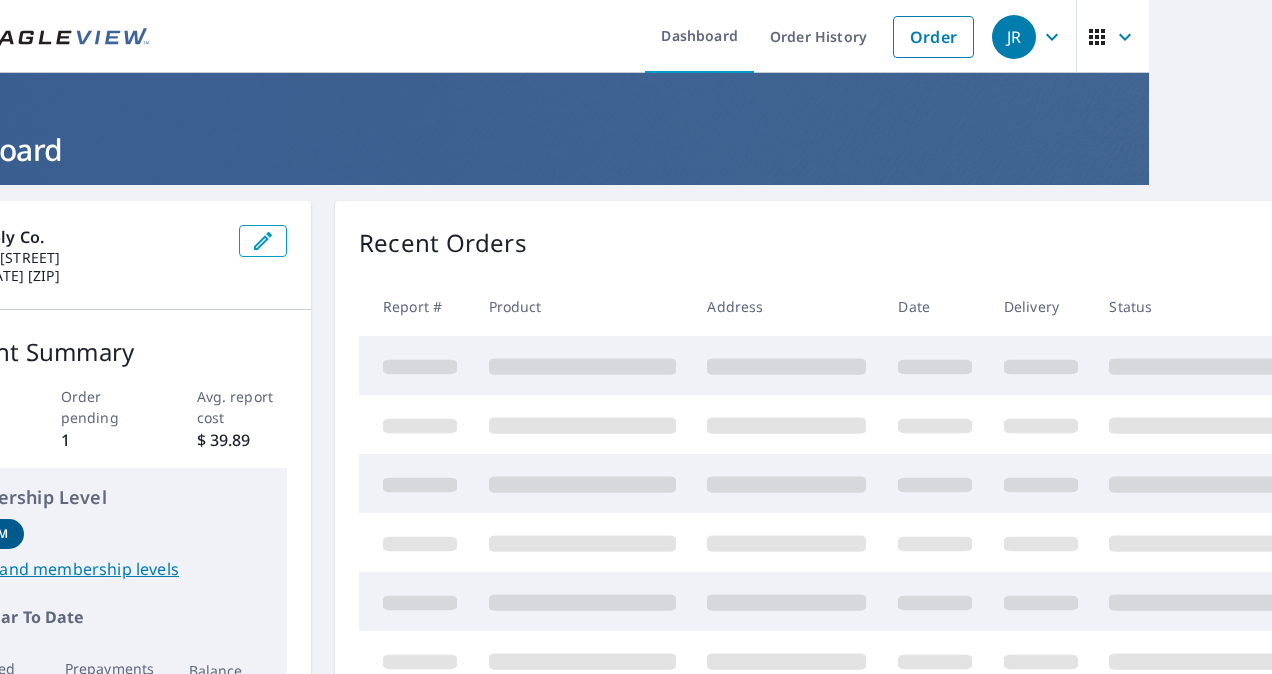 click at bounding box center [786, 601] 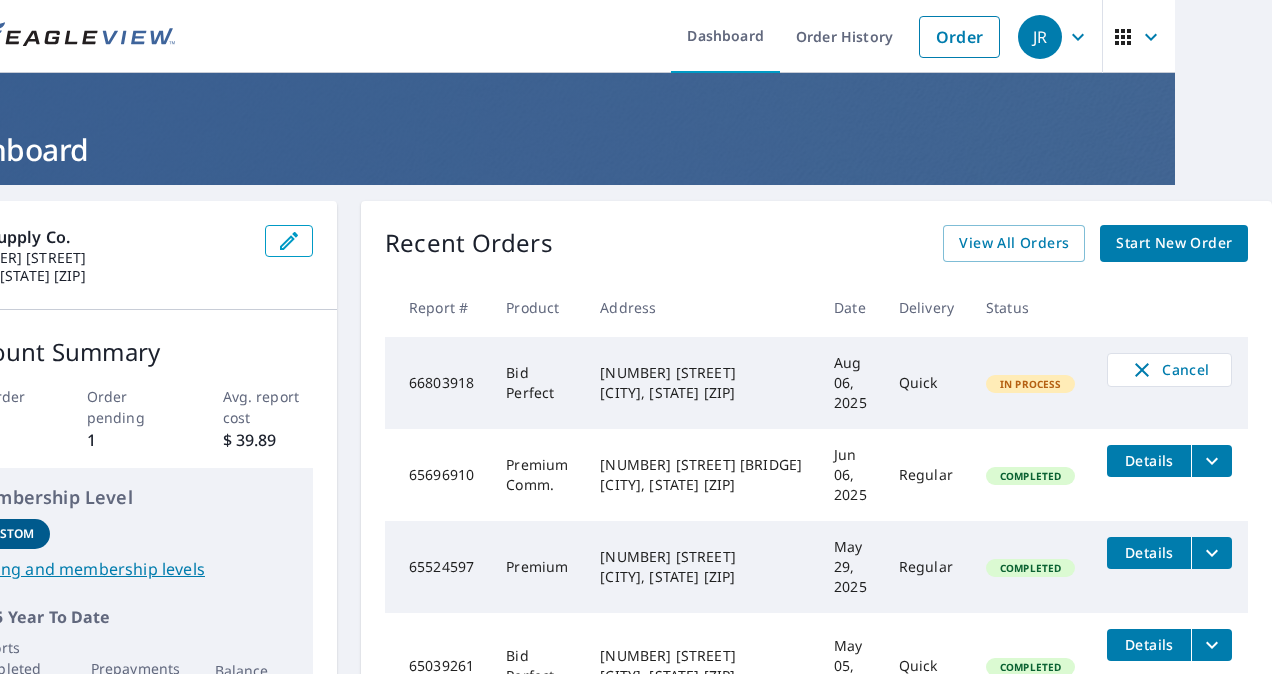 scroll, scrollTop: 0, scrollLeft: 56, axis: horizontal 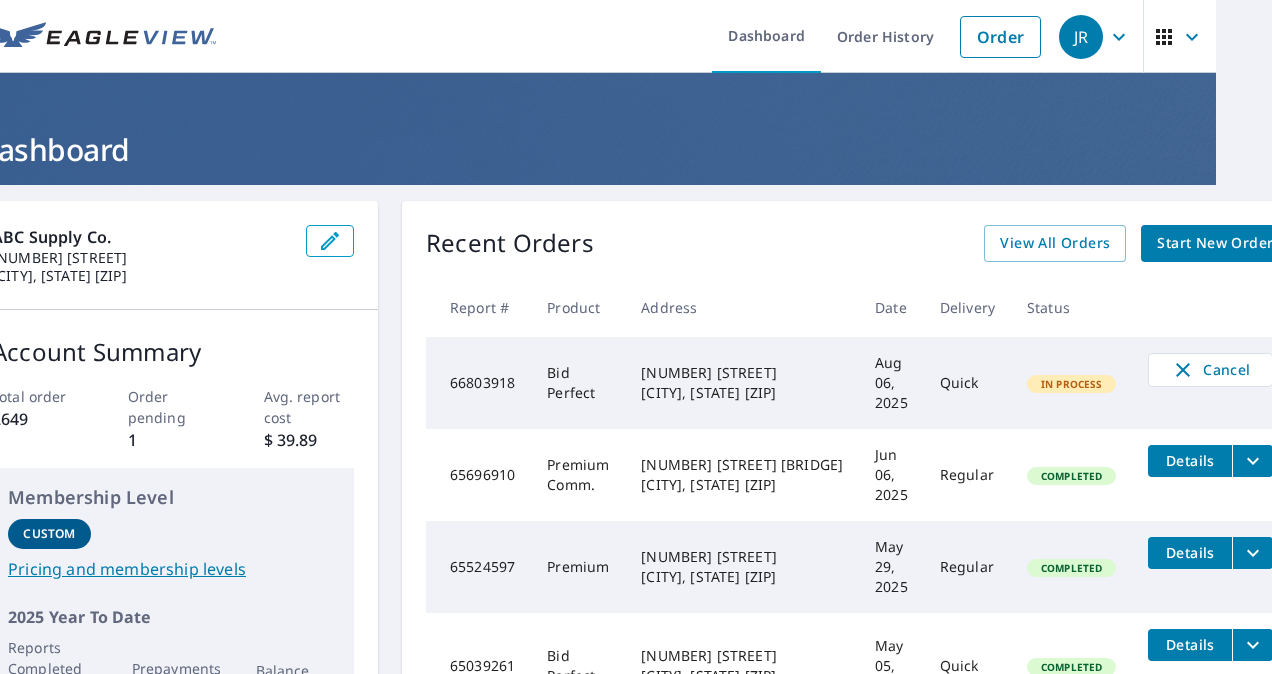 click on "Recent Orders View All Orders Start New Order" at bounding box center (857, 243) 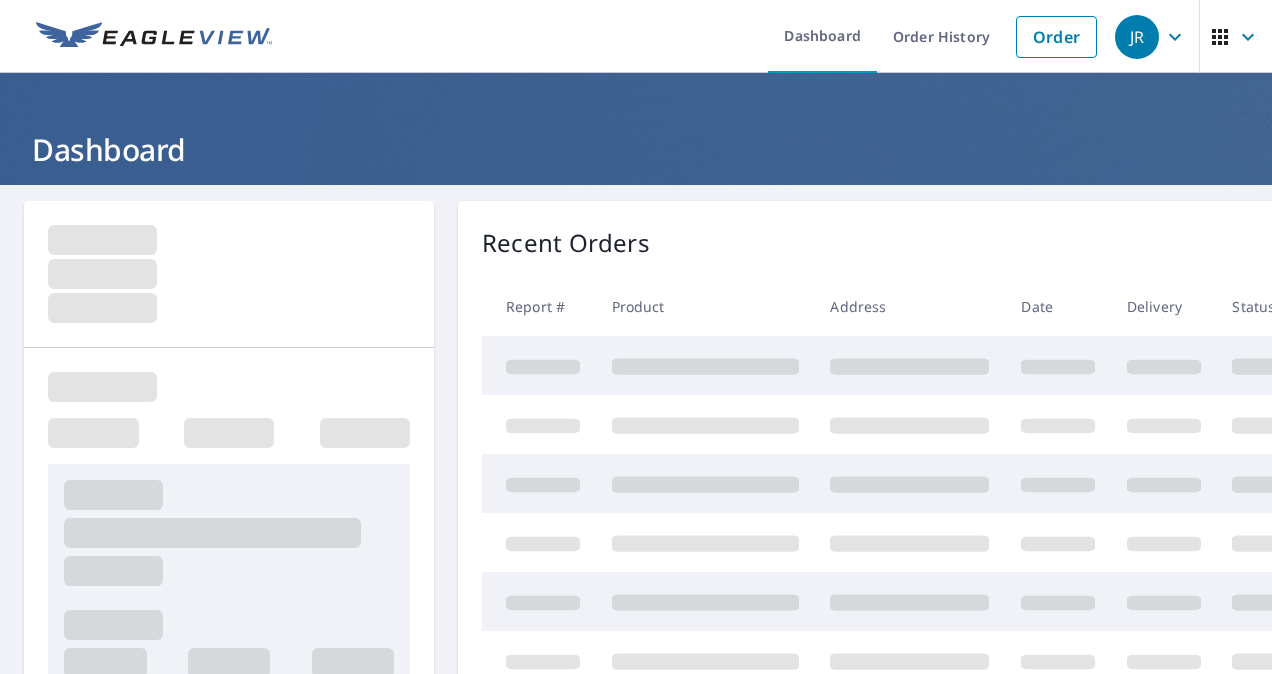 scroll, scrollTop: 0, scrollLeft: 0, axis: both 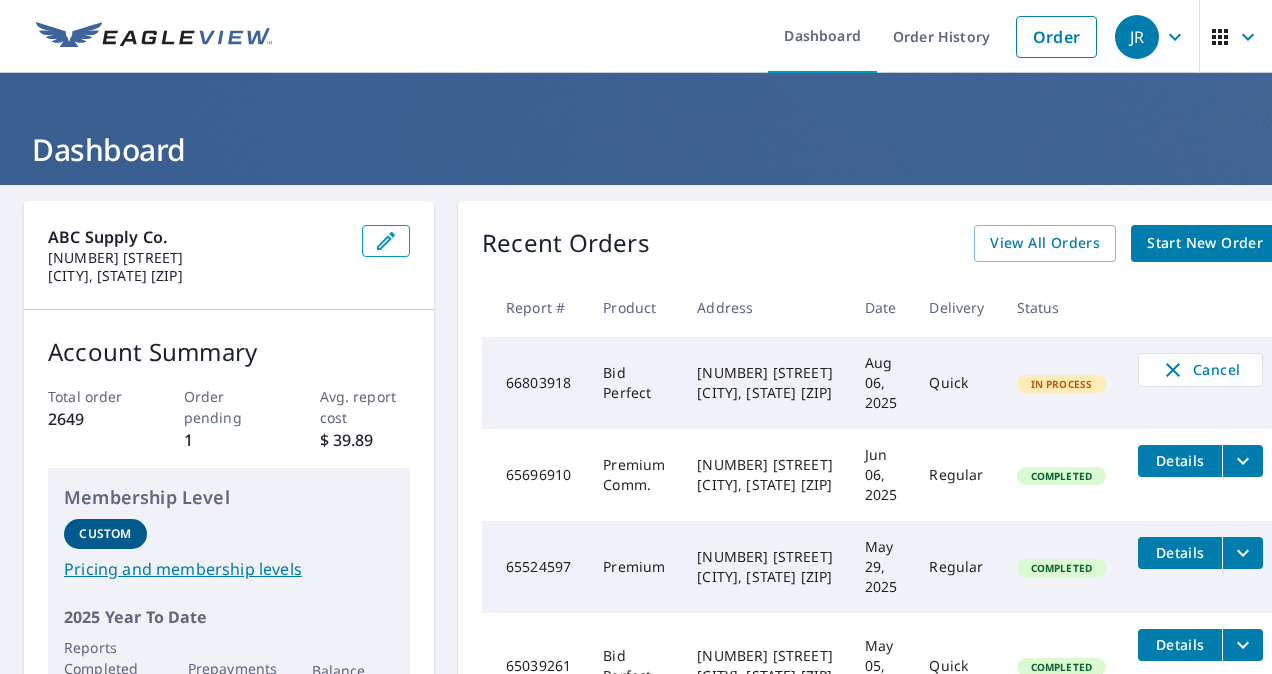 click on "Order History" at bounding box center [941, 36] 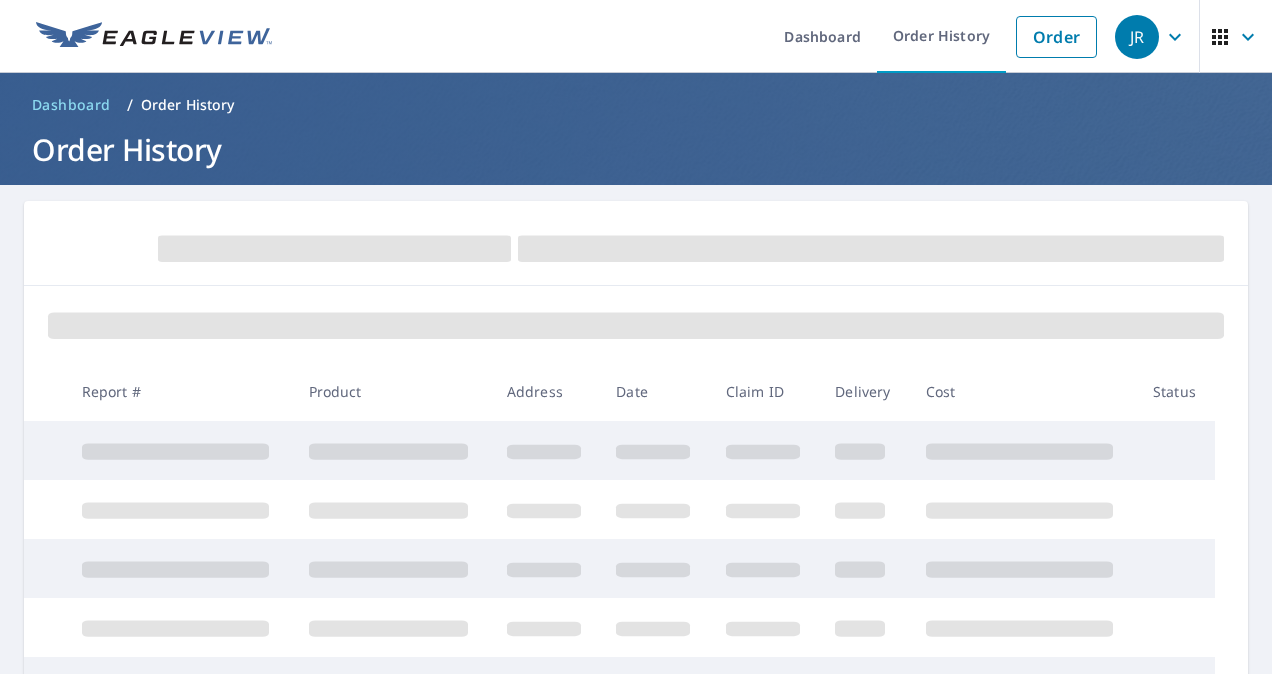 click on "Dashboard" at bounding box center (822, 36) 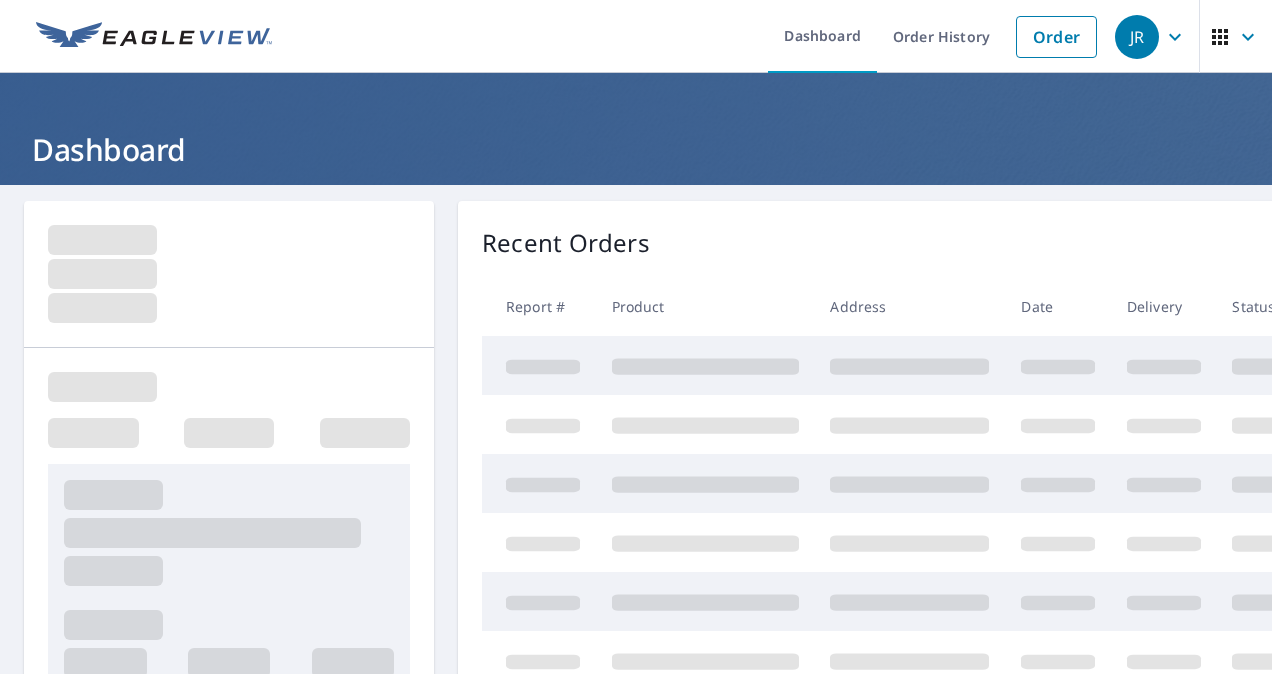 scroll, scrollTop: 0, scrollLeft: 0, axis: both 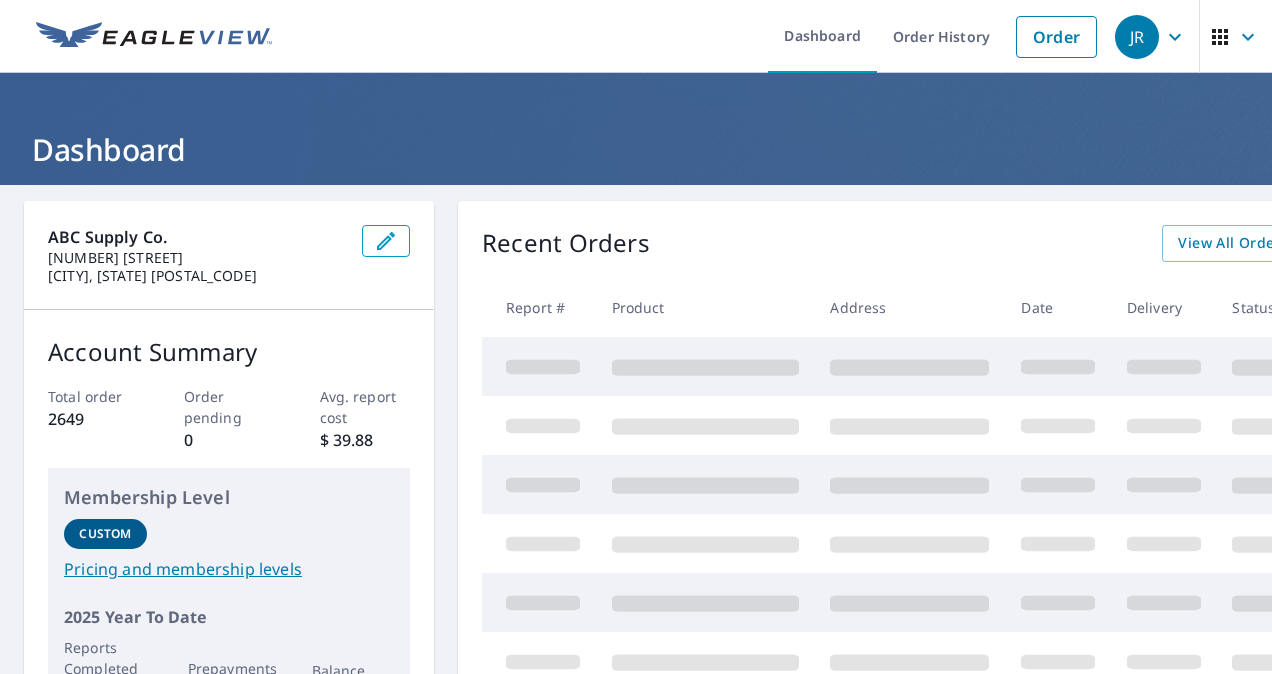 click on "Order History" at bounding box center (941, 36) 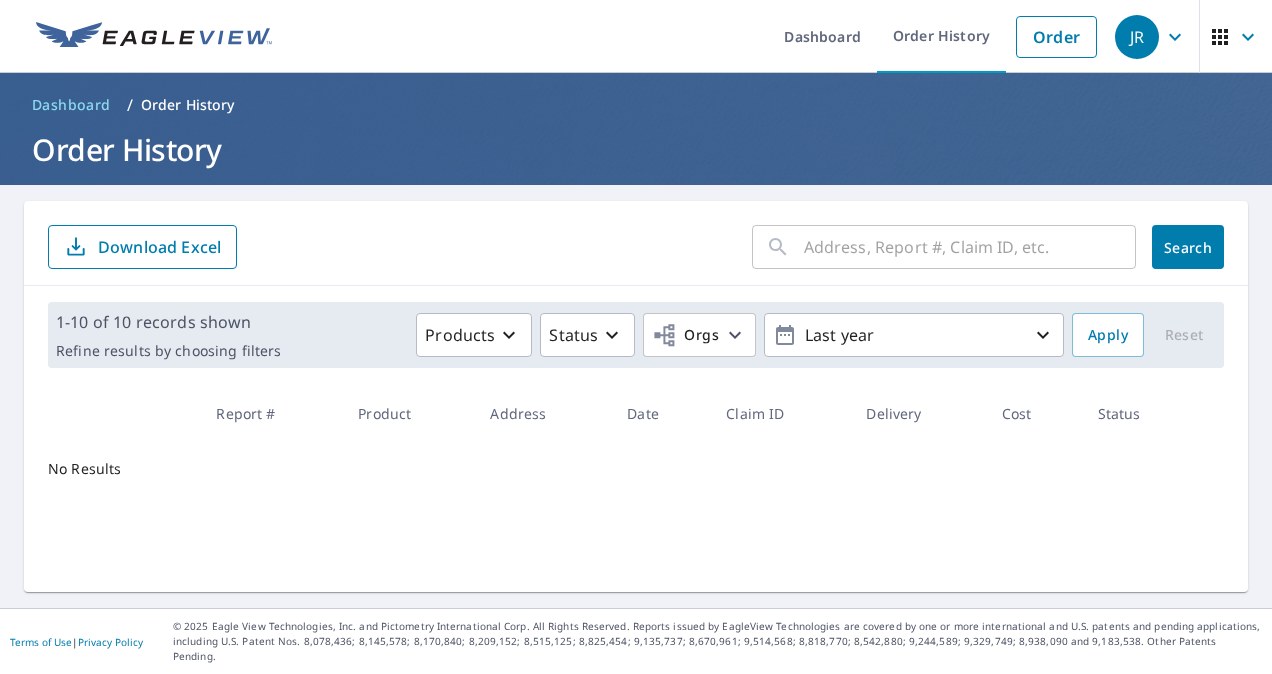click on "Order History" at bounding box center (941, 36) 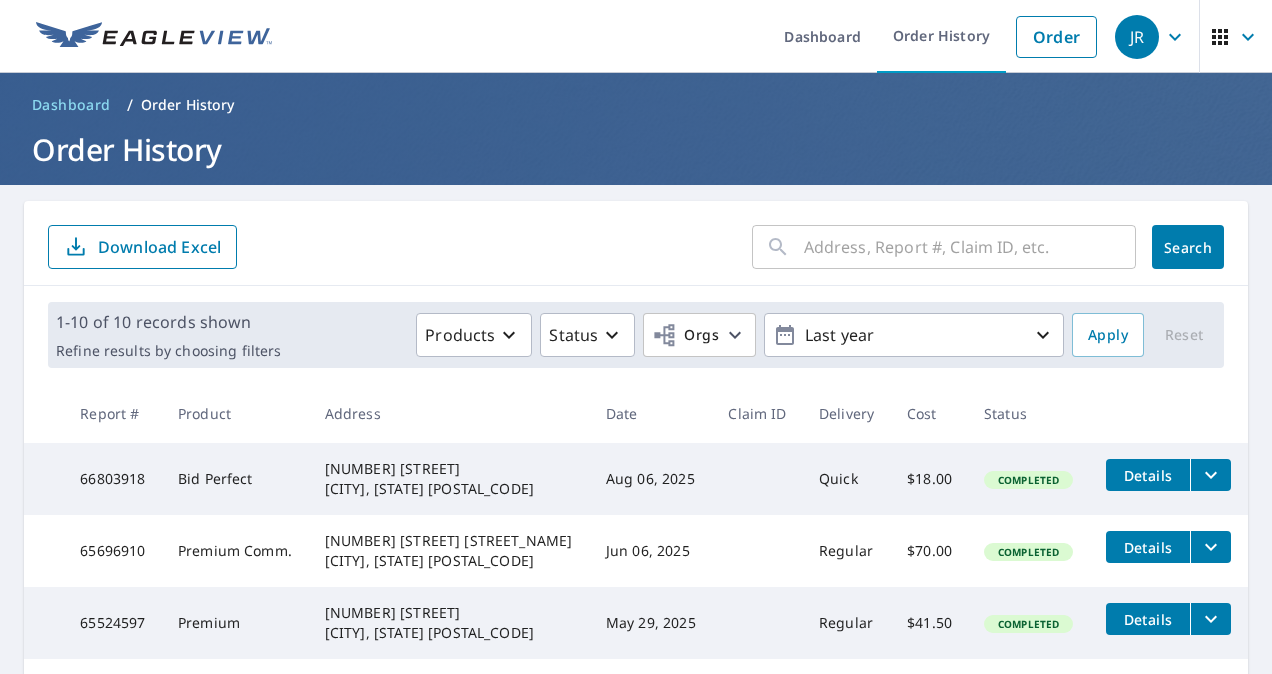 click 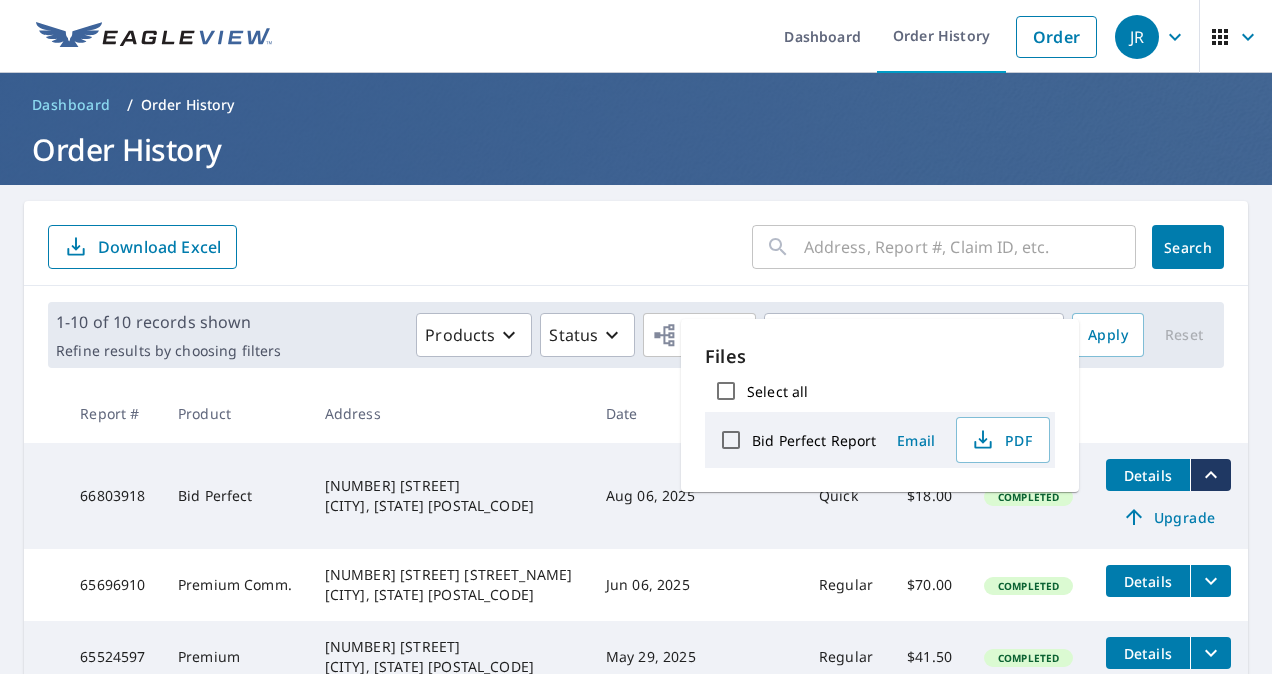 click at bounding box center [1169, 413] 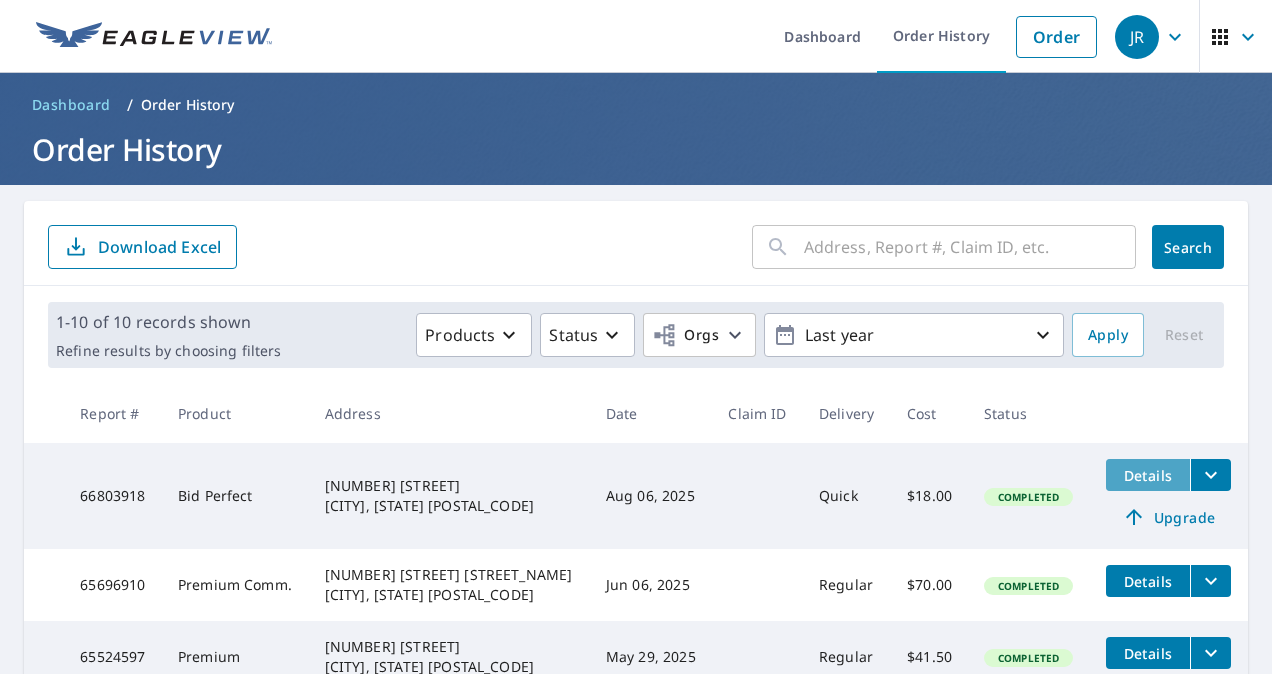 click on "Details" at bounding box center (1148, 475) 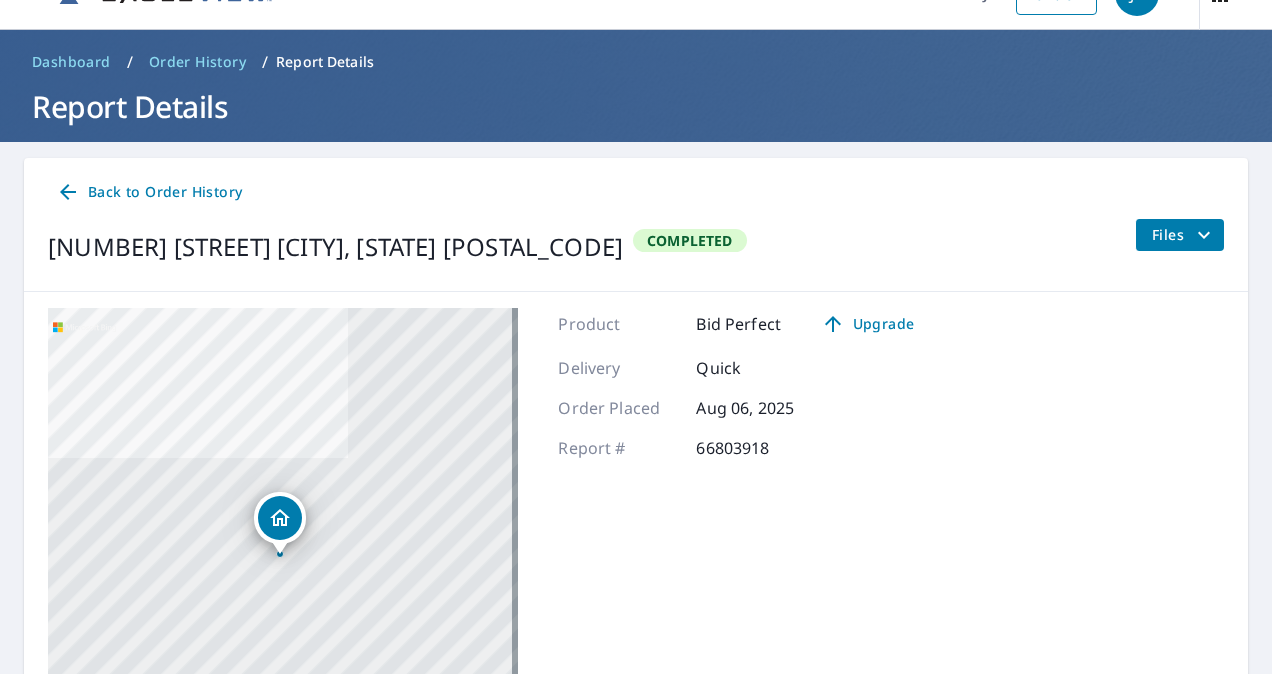 scroll, scrollTop: 0, scrollLeft: 0, axis: both 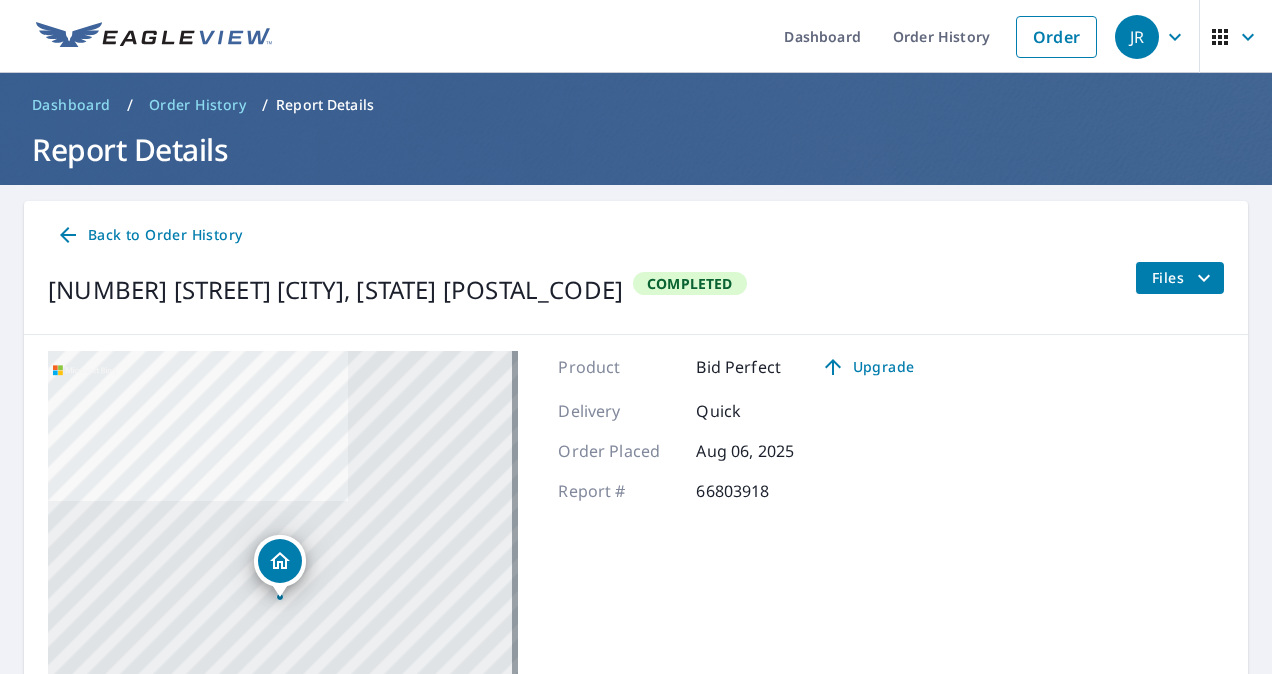 click on "1947 Mason Dixon Rd
Gettysburg, PA 17325 Completed Files" at bounding box center [636, 290] 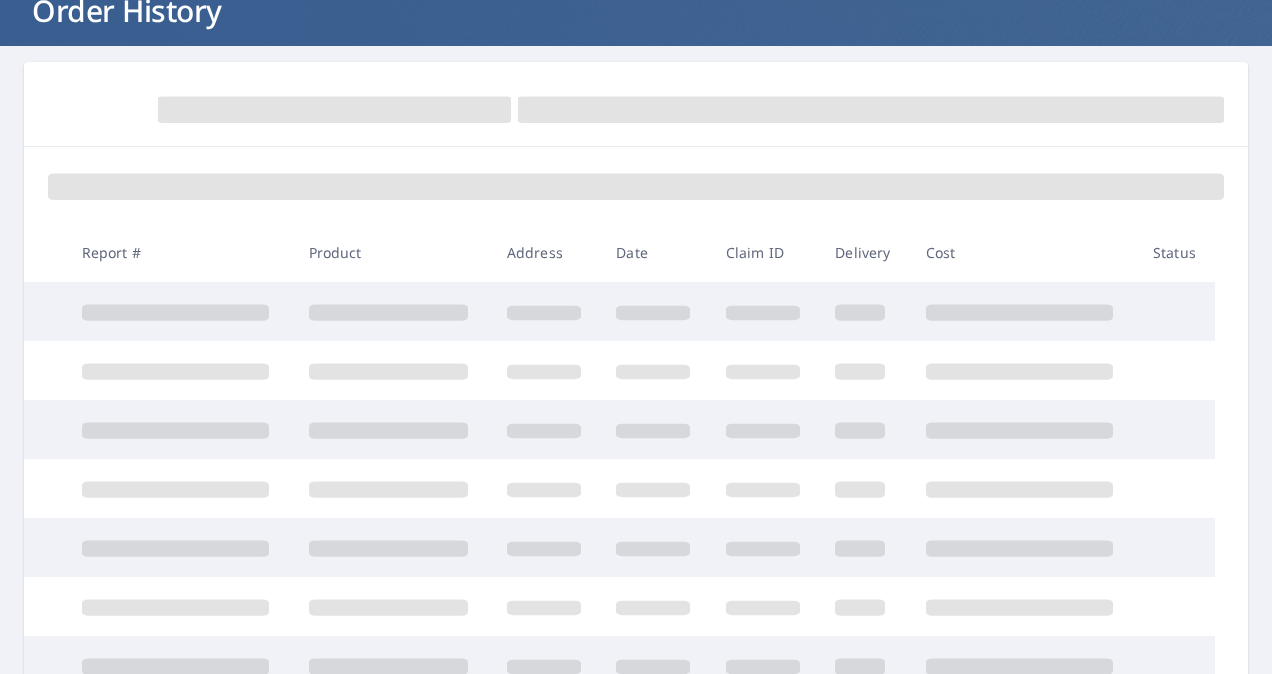 scroll, scrollTop: 166, scrollLeft: 0, axis: vertical 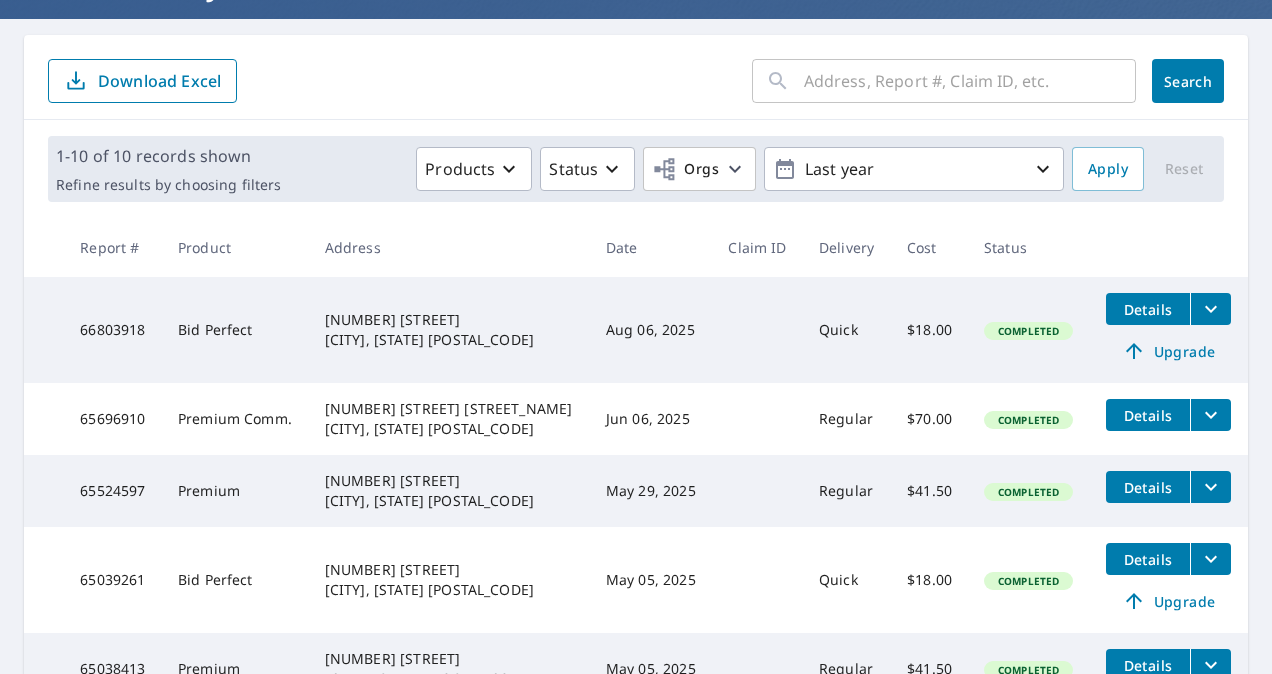 click on "Upgrade" at bounding box center [1168, 351] 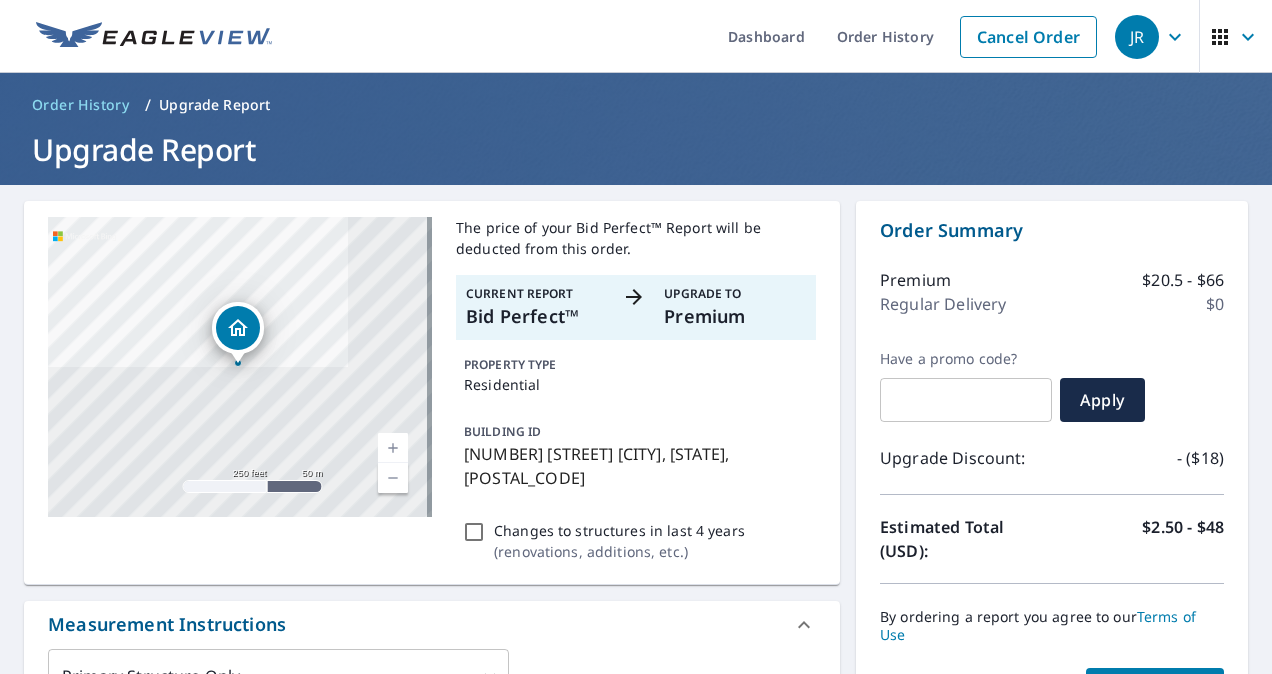 scroll, scrollTop: 333, scrollLeft: 0, axis: vertical 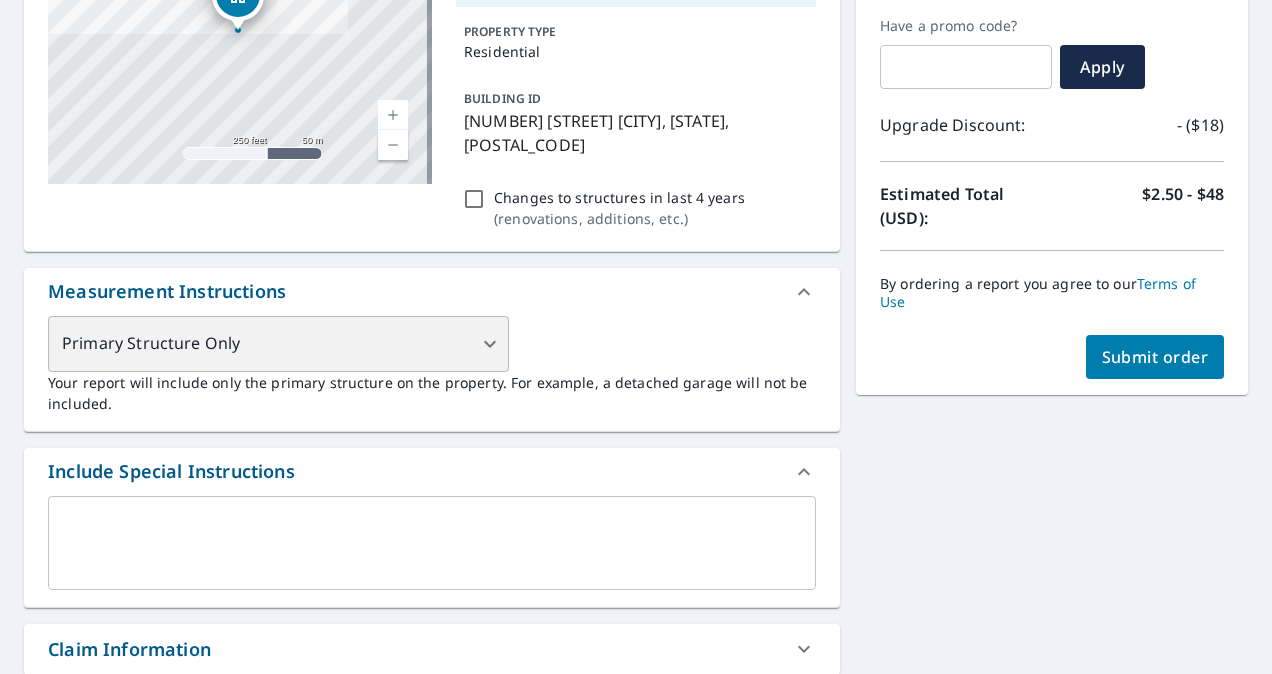 click on "Primary Structure Only" at bounding box center (278, 344) 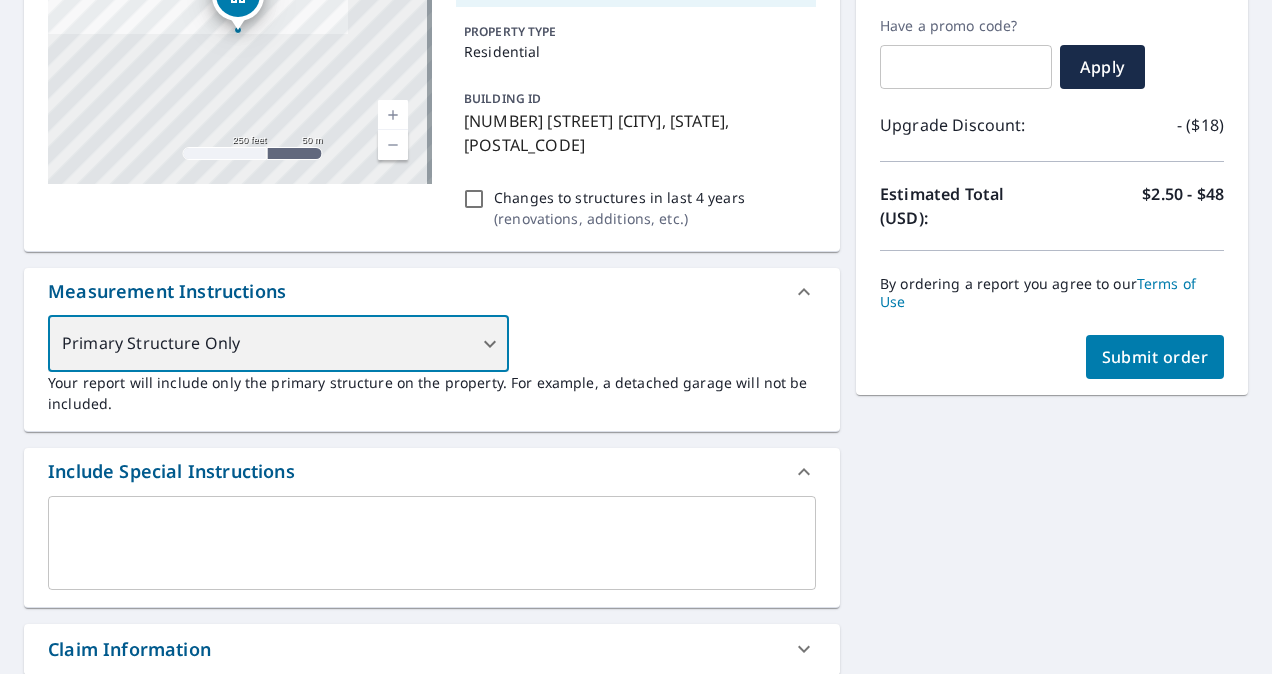 click on "Primary Structure Only" at bounding box center (278, 344) 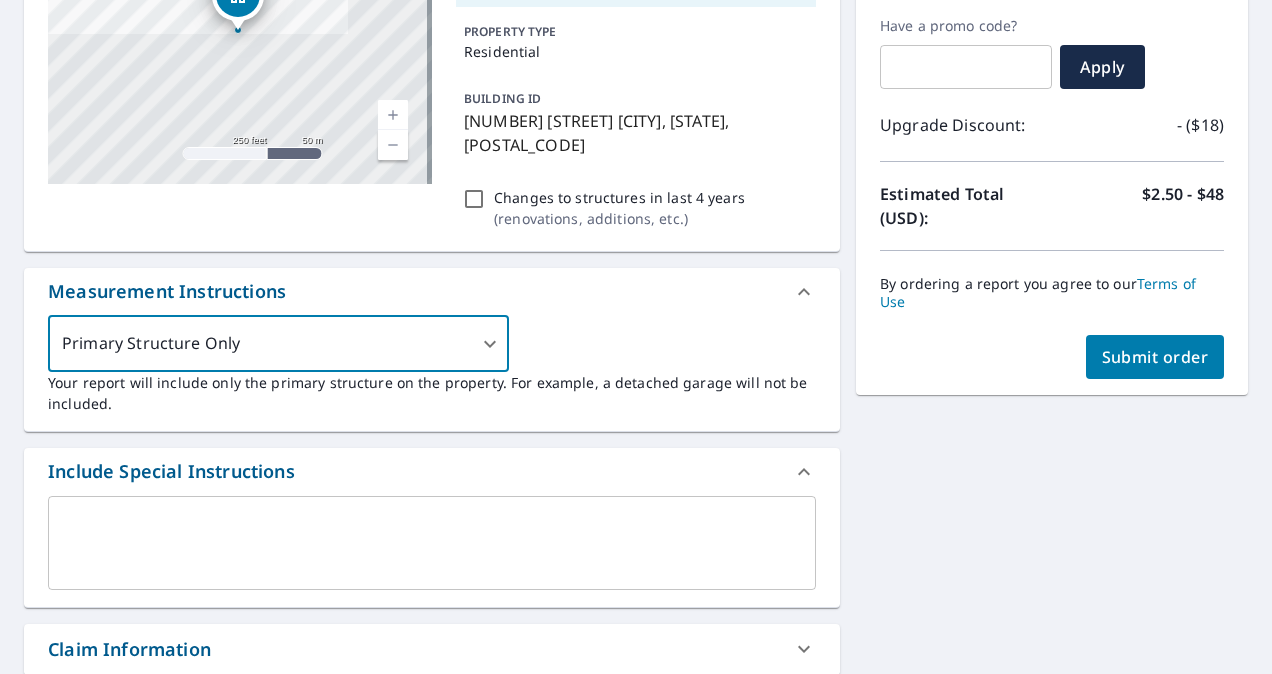 click on "Primary Structure Only 2 ​ Your report will include only the primary structure on the property. For example, a detached garage will not be included." at bounding box center [432, 365] 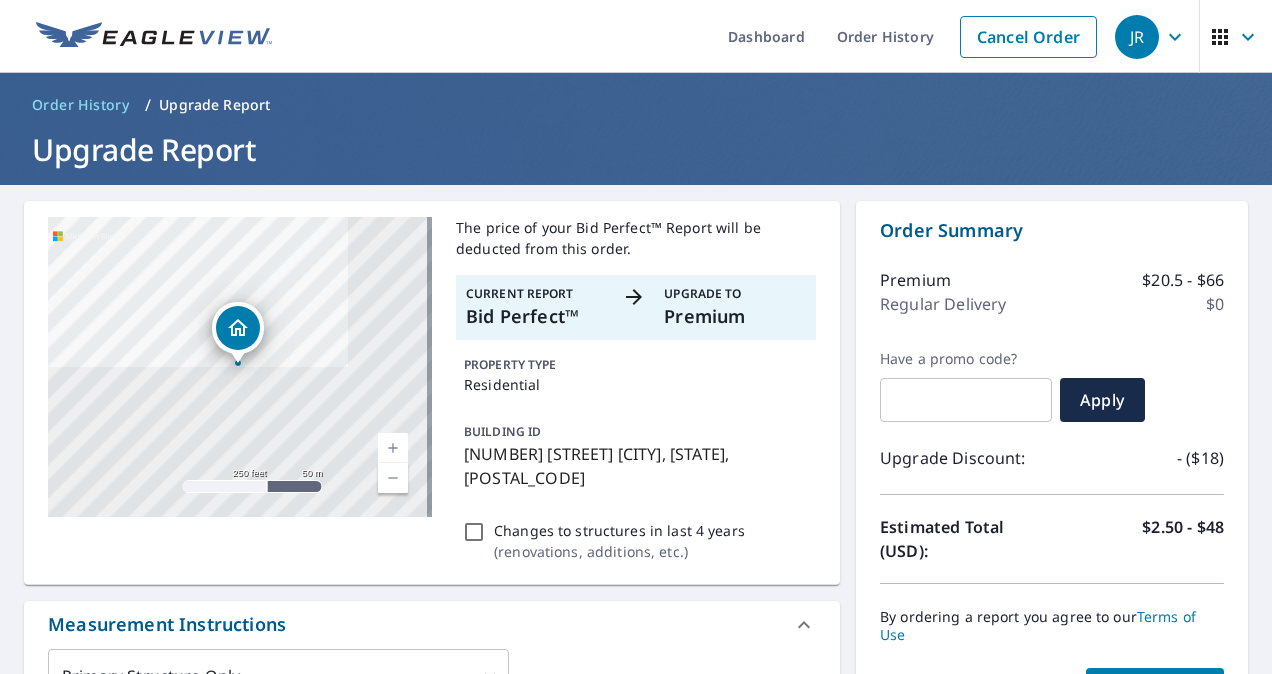 scroll, scrollTop: 166, scrollLeft: 0, axis: vertical 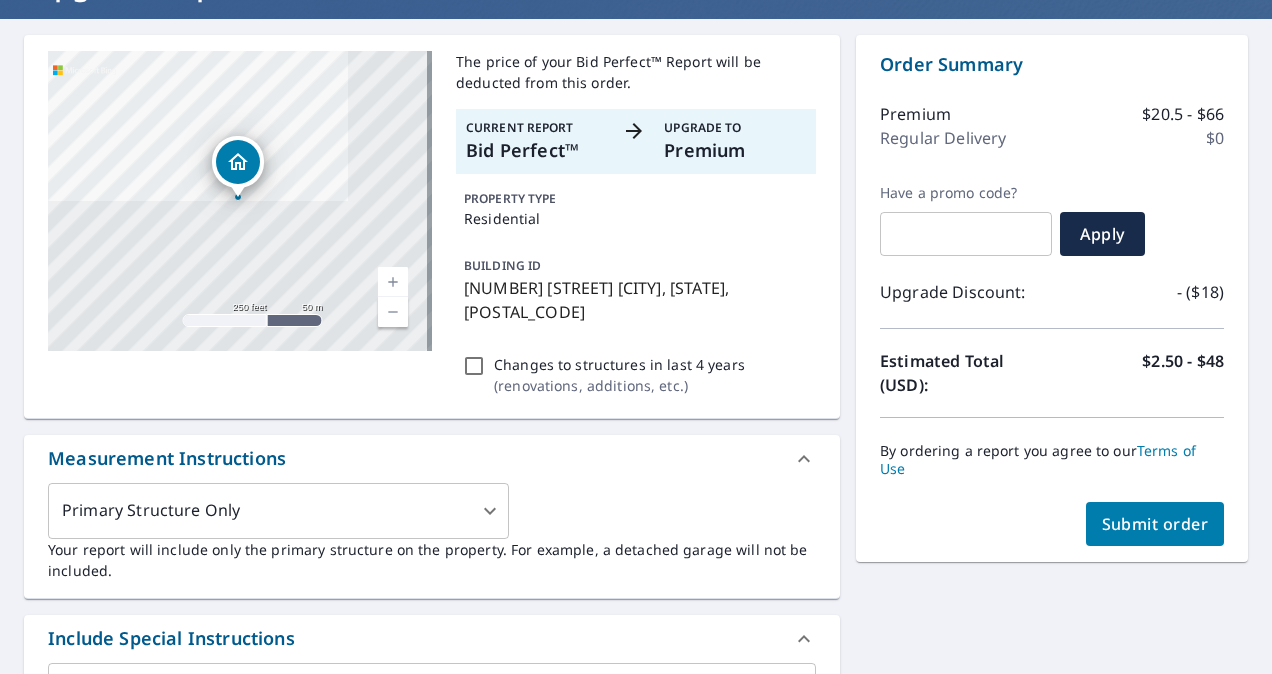 click on "Submit order" at bounding box center (1155, 524) 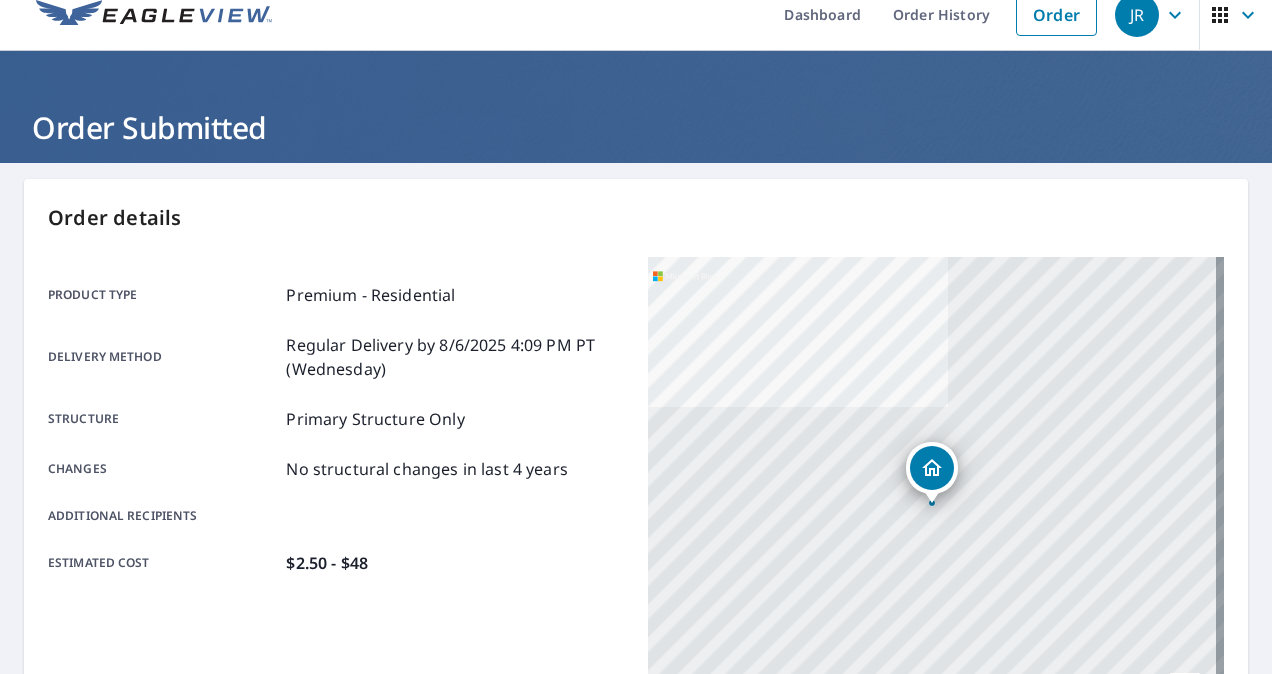 scroll, scrollTop: 0, scrollLeft: 0, axis: both 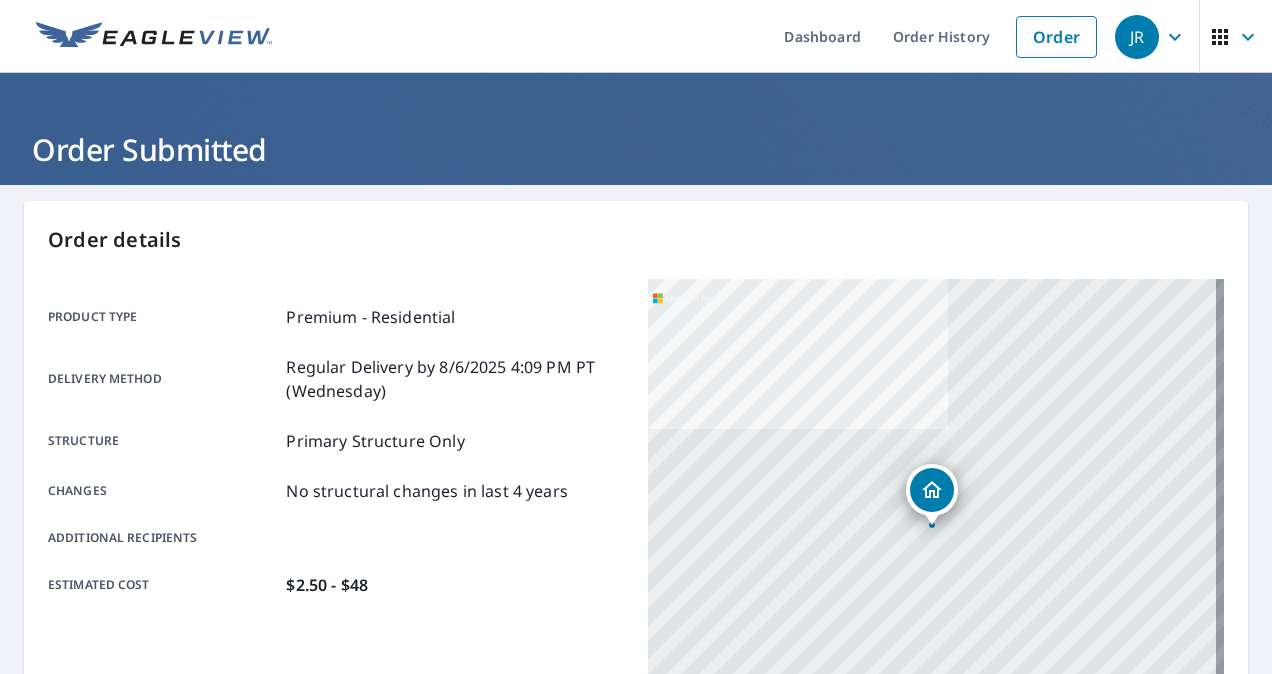 click at bounding box center [154, 37] 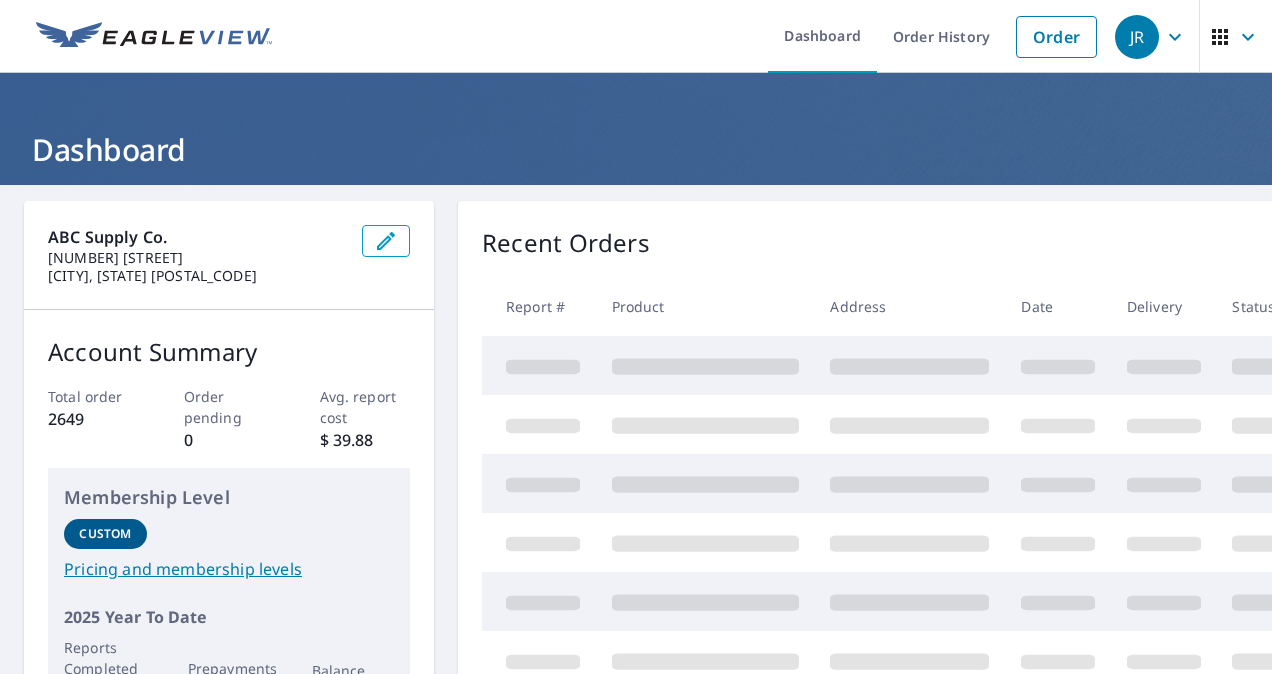 click on "Order History" at bounding box center [941, 36] 